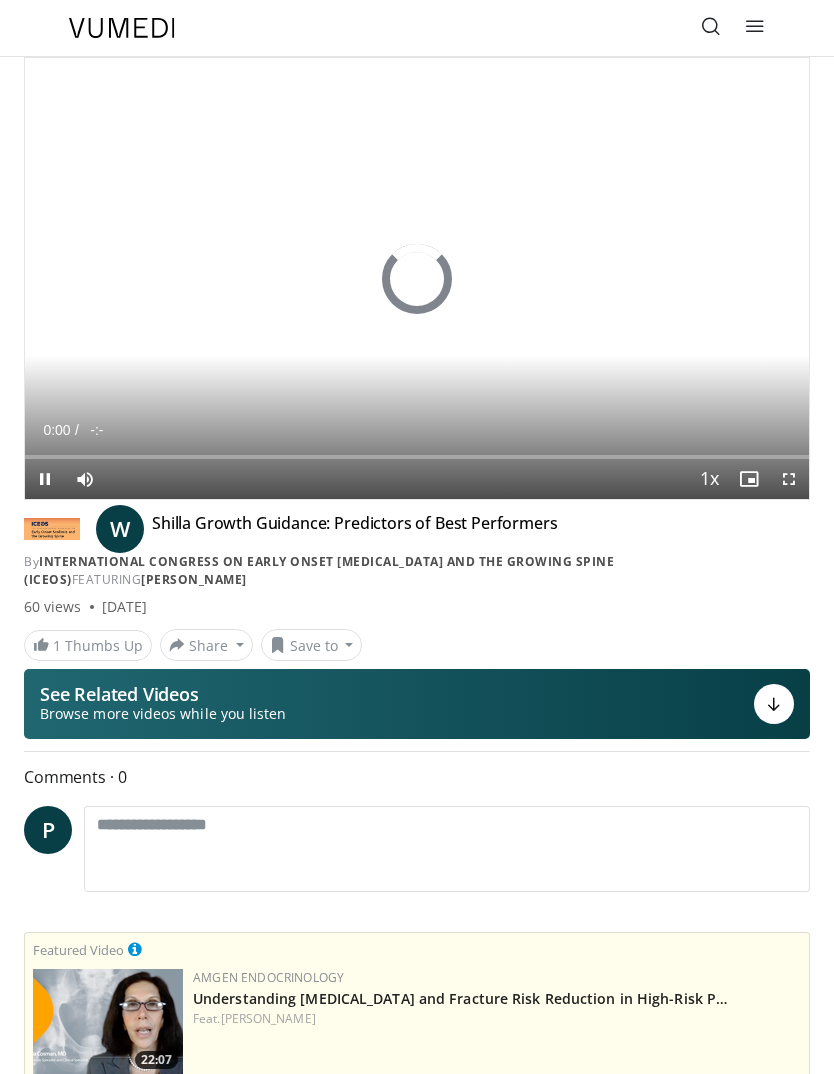 scroll, scrollTop: 0, scrollLeft: 0, axis: both 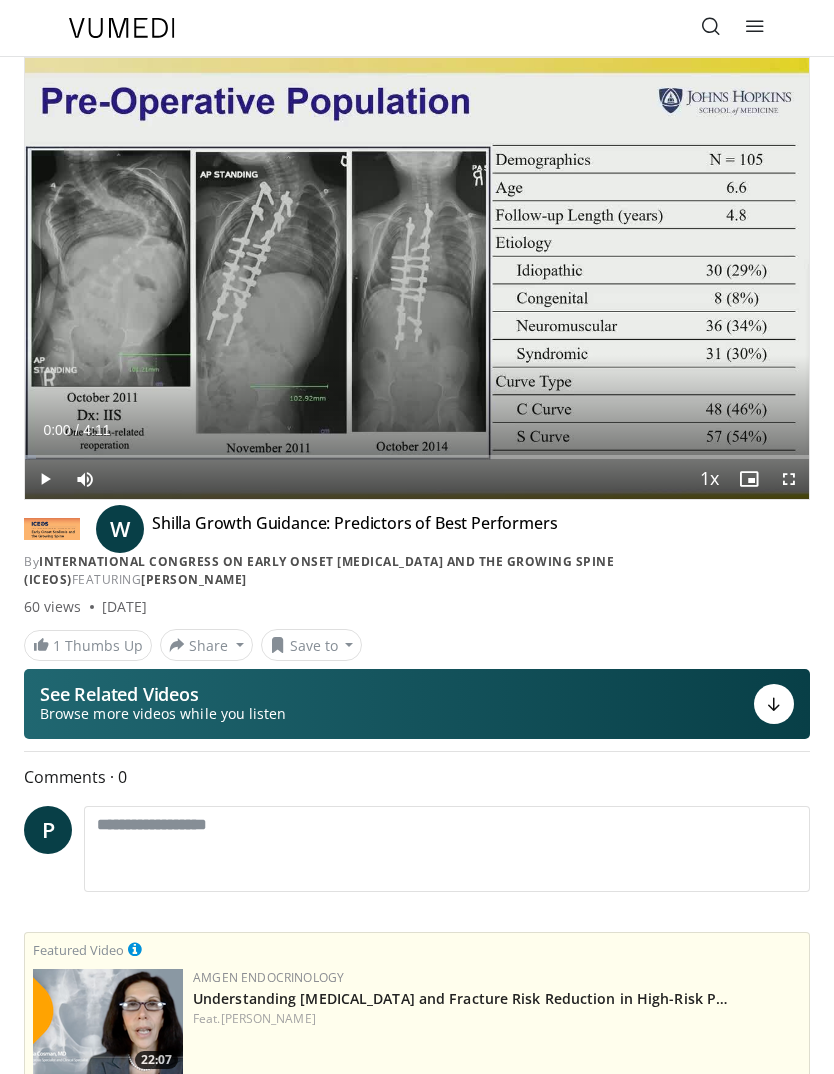click at bounding box center (711, 26) 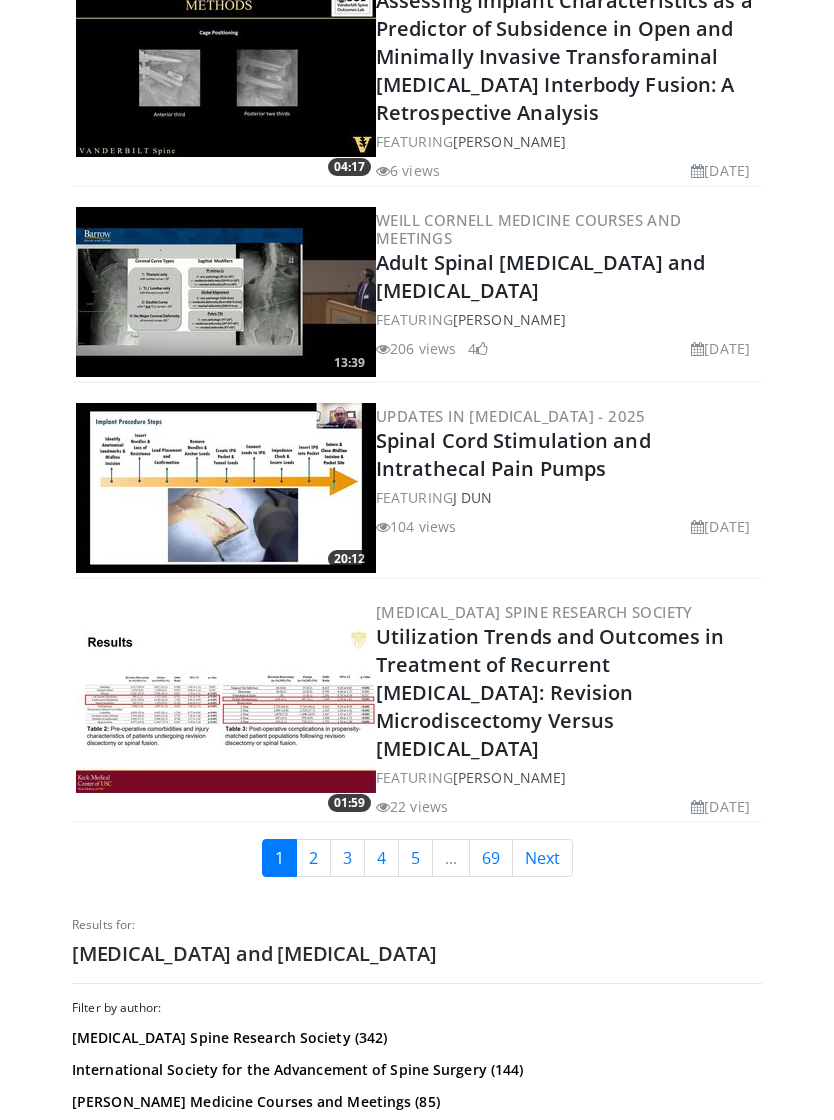 scroll, scrollTop: 4759, scrollLeft: 0, axis: vertical 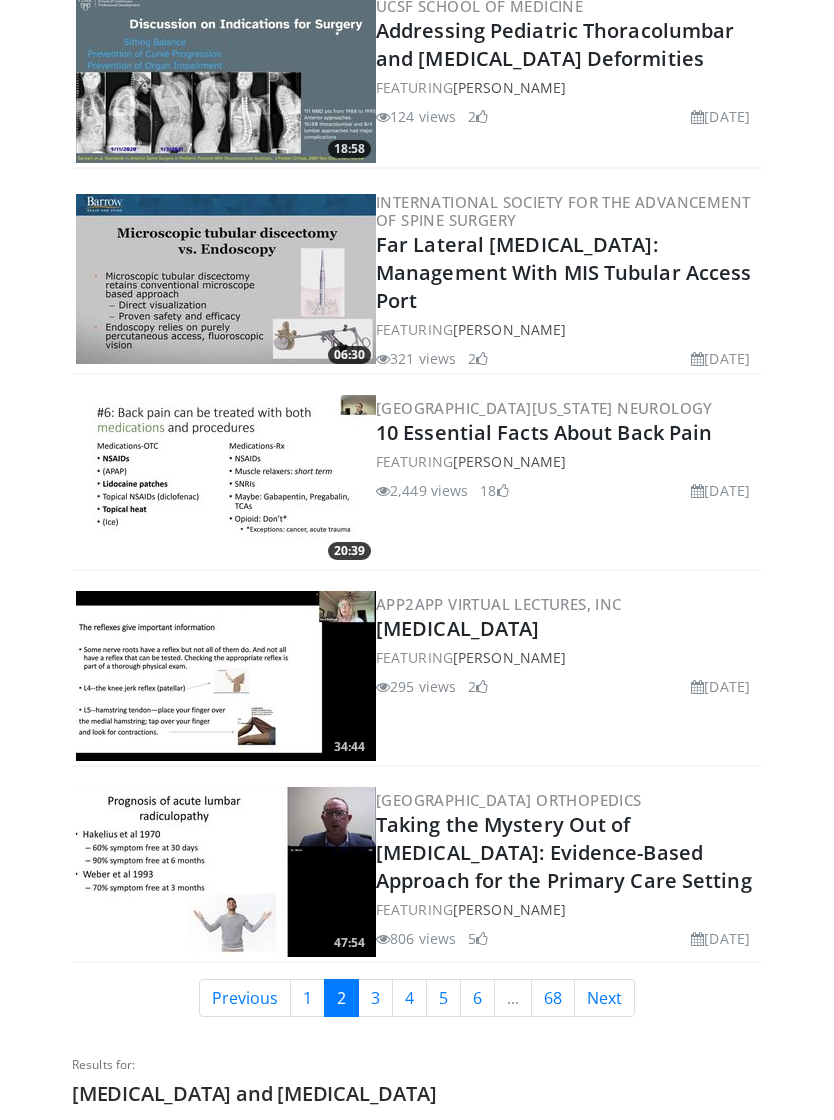 click on "Next" at bounding box center (604, 998) 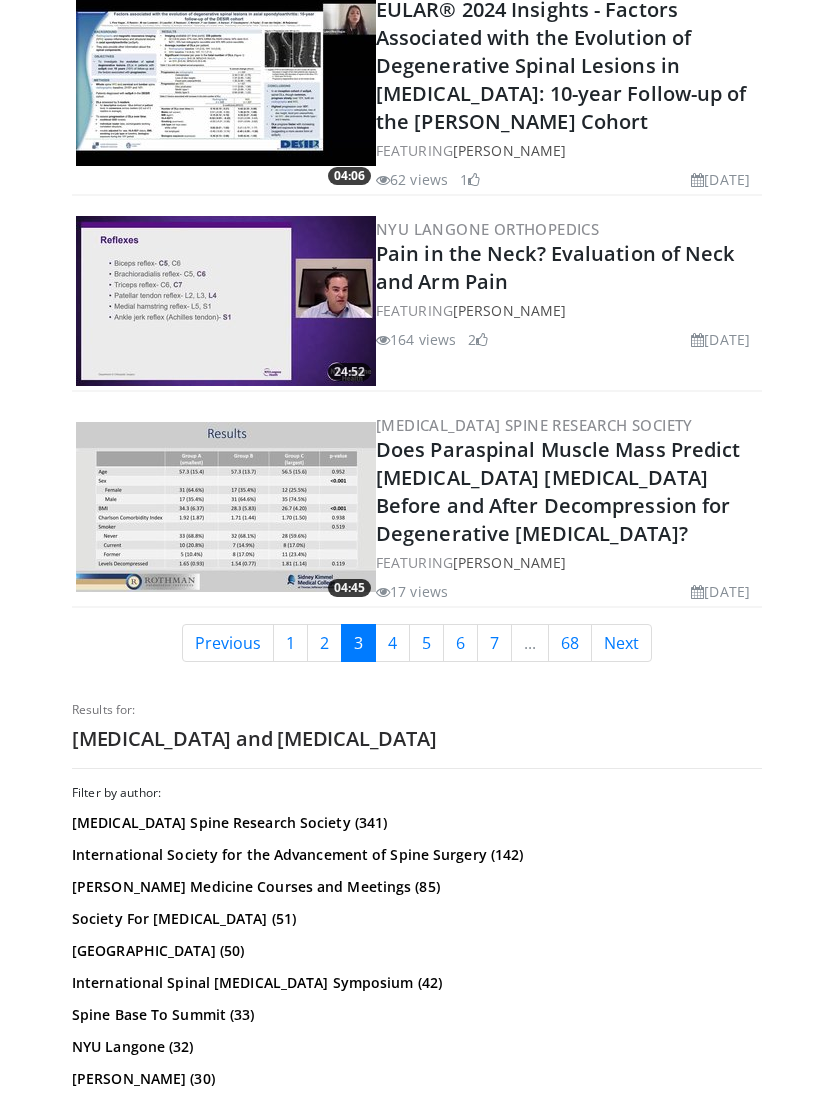 scroll, scrollTop: 5151, scrollLeft: 0, axis: vertical 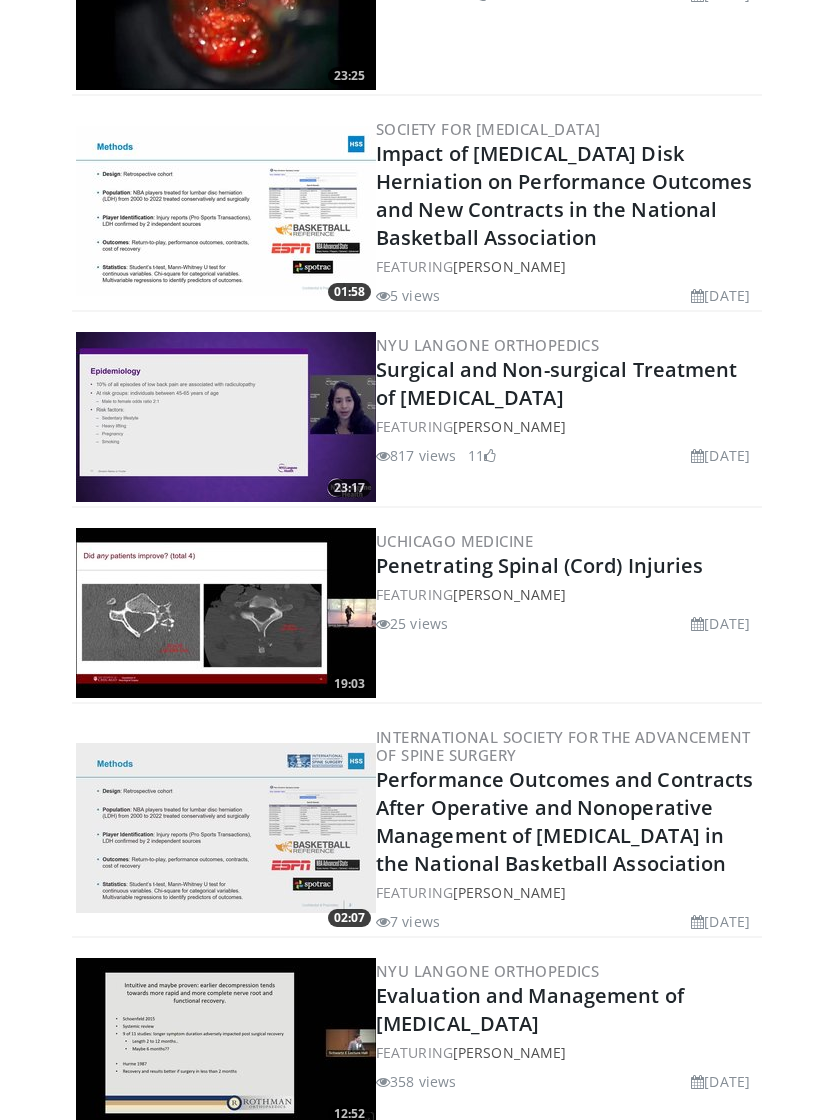 click on "Specialties
Adult & Family Medicine
Allergy, [MEDICAL_DATA], Immunology
Anesthesiology
Cardiology
Dental
Dermatology
Endocrinology
Gastroenterology & Hepatology
[MEDICAL_DATA]
Hematology & Oncology
[MEDICAL_DATA]
Nephrology
Neurology
[GEOGRAPHIC_DATA]
Obstetrics & Gynecology
Ophthalmology
Oral Maxillofacial
Orthopaedics
Otolaryngology
Pediatrics
Plastic Surgery
[GEOGRAPHIC_DATA]
Psychiatry
Pulmonology
Radiation Oncology
[MEDICAL_DATA]
Rheumatology
Urology" at bounding box center (417, 1788) 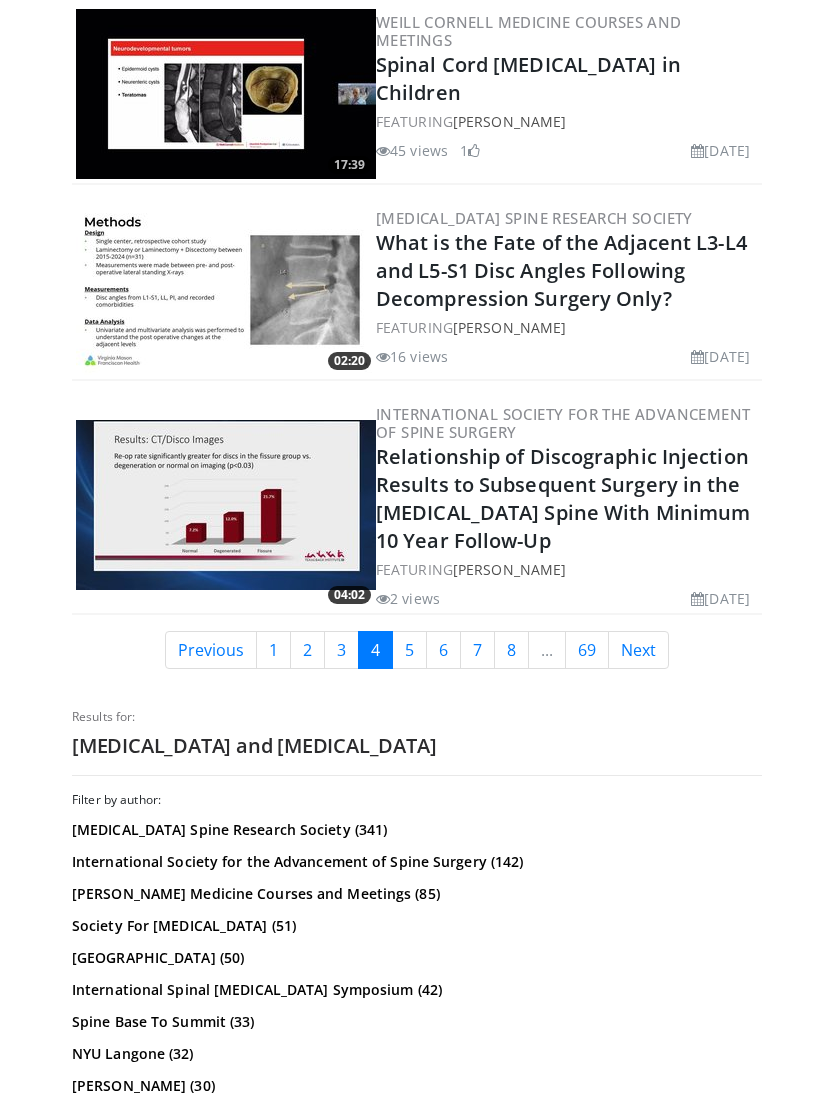 scroll, scrollTop: 5064, scrollLeft: 0, axis: vertical 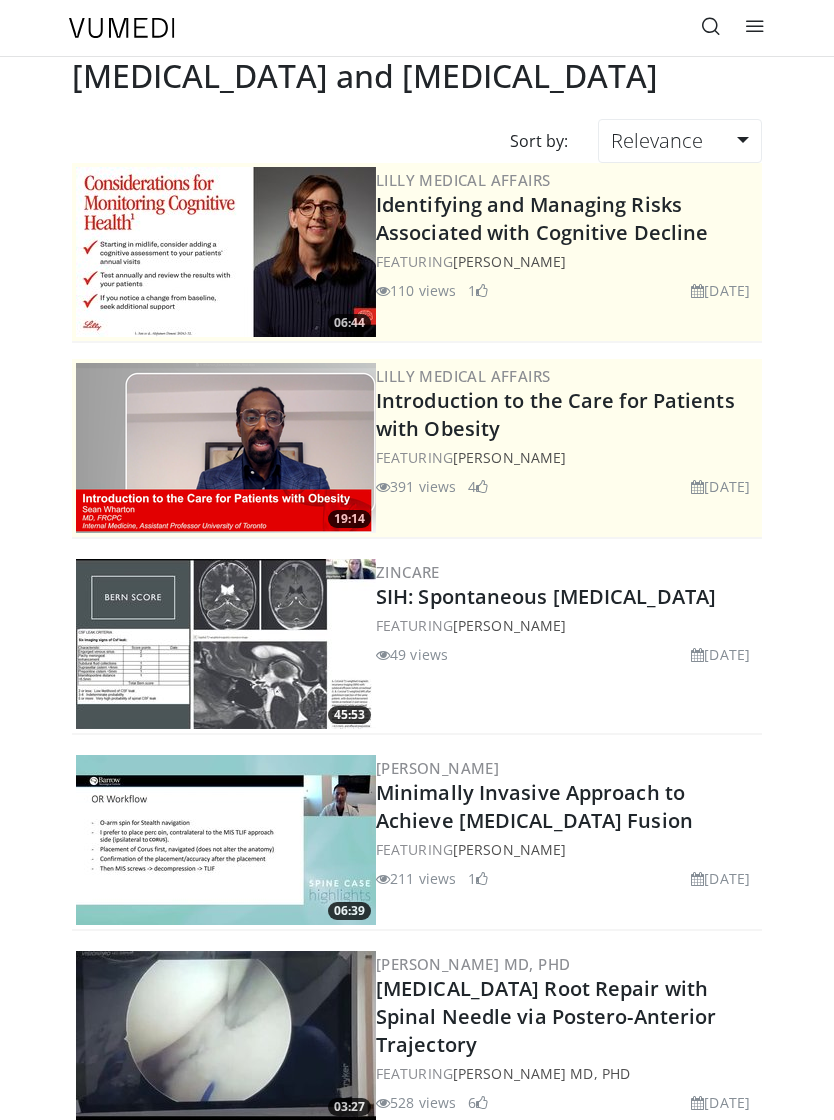 click on "SIH: Spontaneous Intracranial Hypotension" at bounding box center (567, 597) 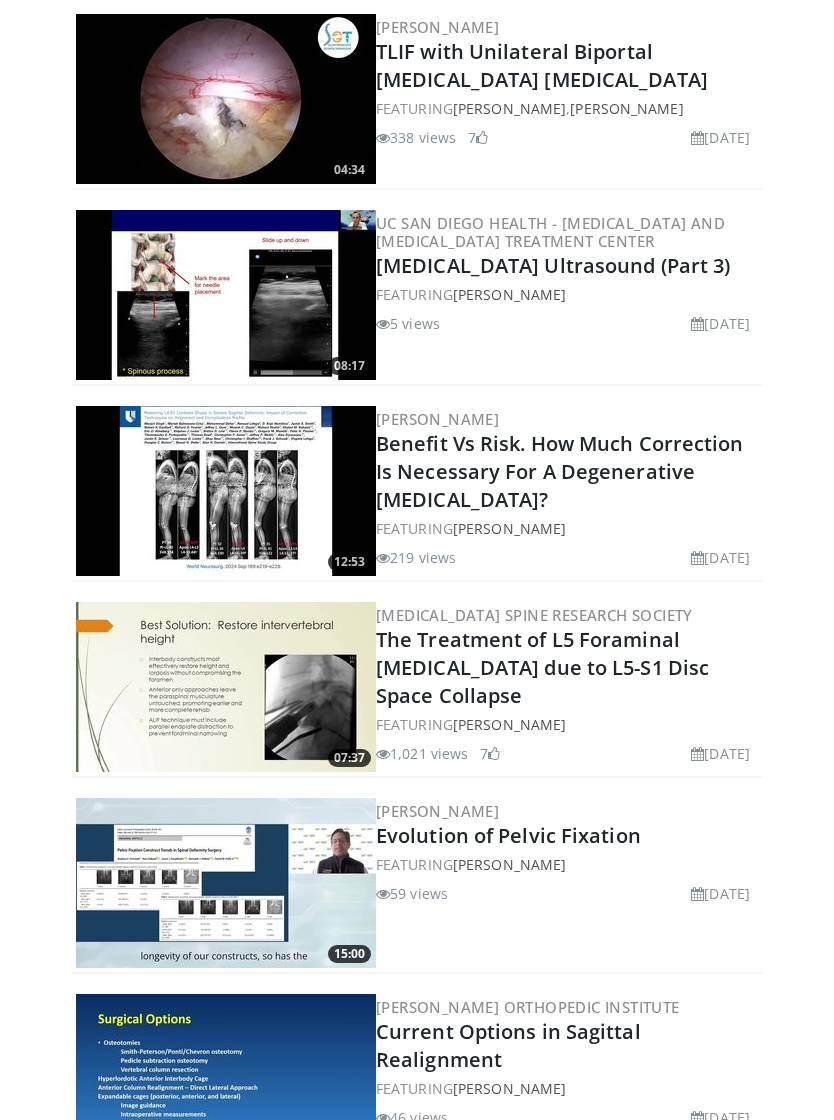 scroll, scrollTop: 2432, scrollLeft: 0, axis: vertical 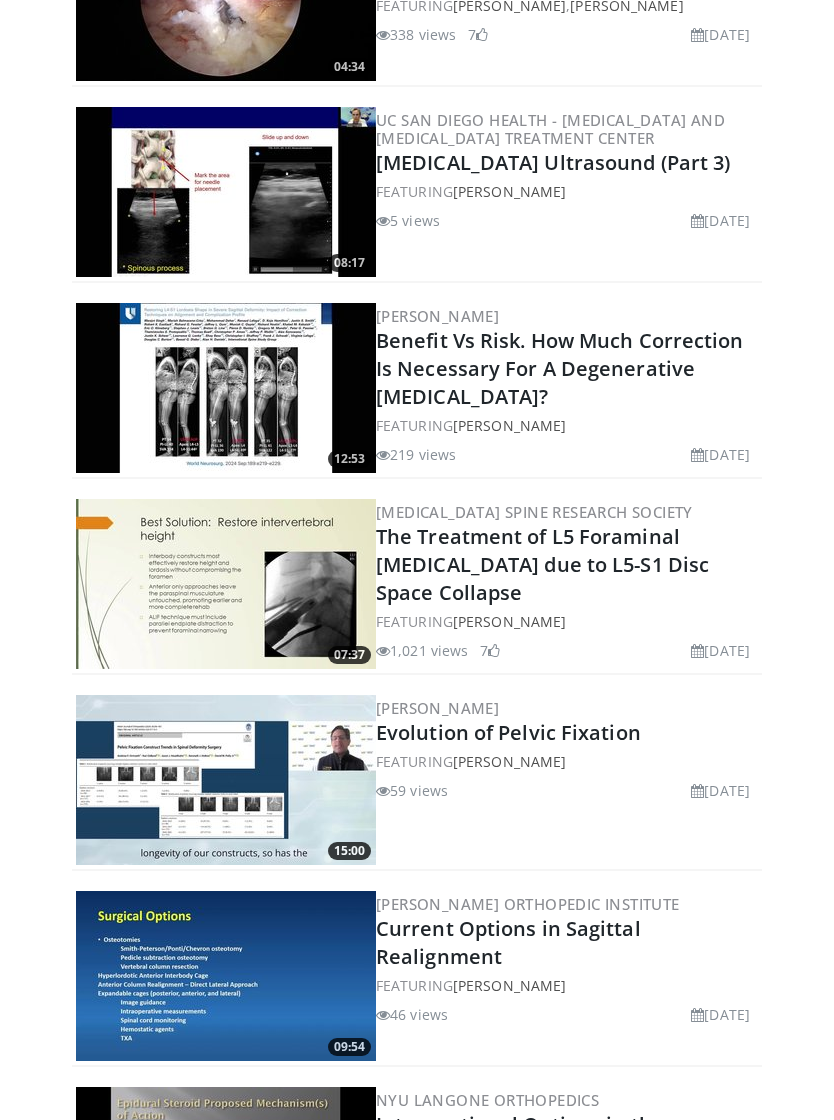 click on "15:00
BroadWater
Evolution of Pelvic Fixation
FEATURING
Safdar Khan
59 views
May 22, 2025" at bounding box center (417, 781) 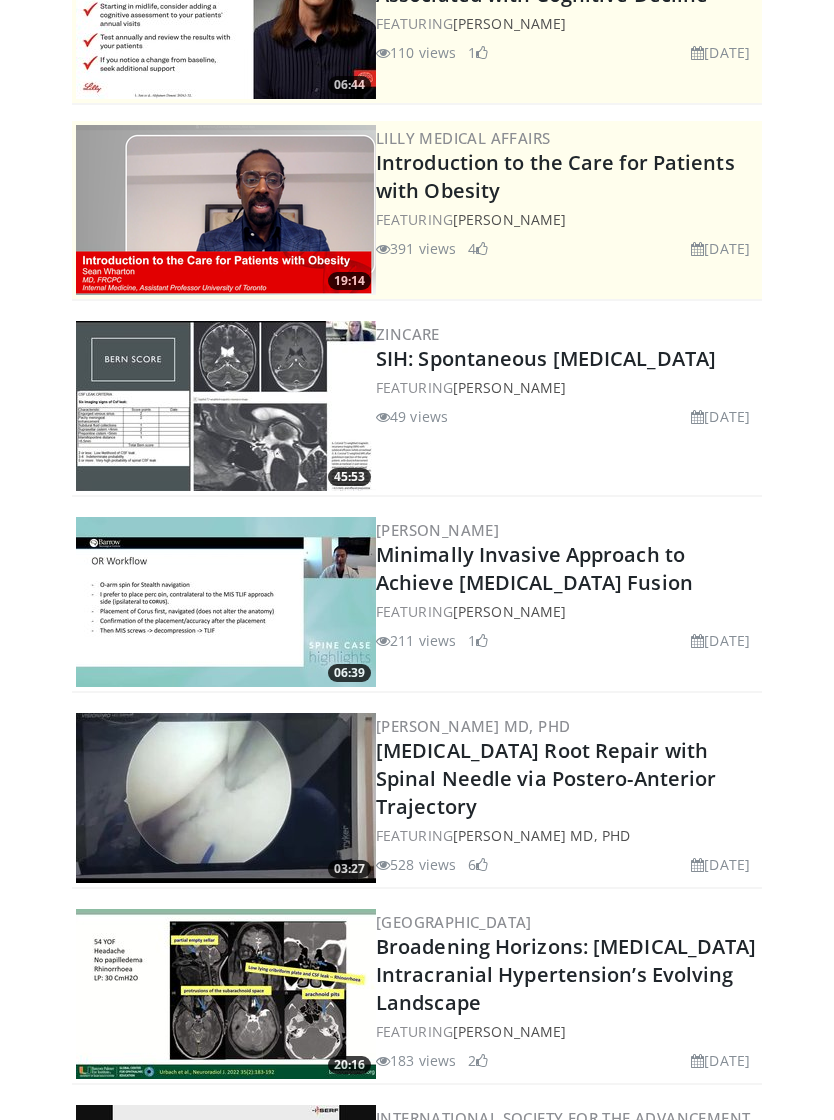 scroll, scrollTop: 0, scrollLeft: 0, axis: both 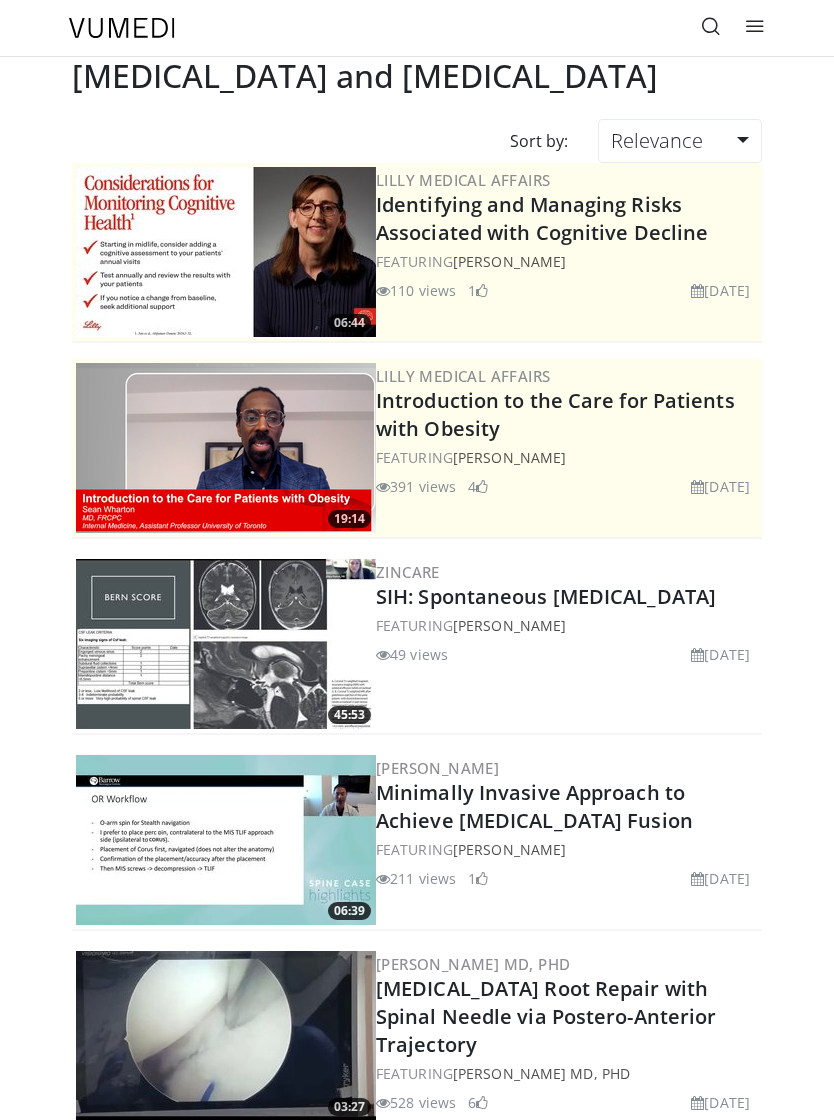 click at bounding box center (711, 28) 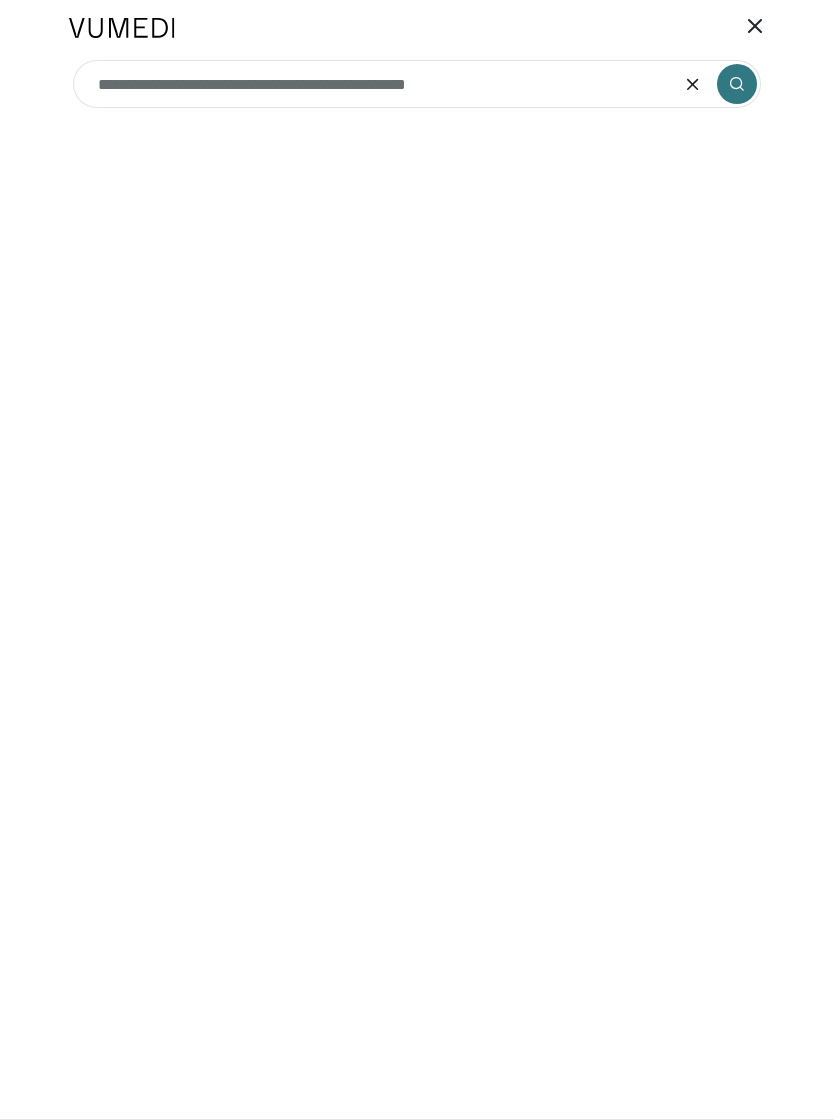 click on "Specialties
Adult & Family Medicine
Allergy, Asthma, Immunology
Anesthesiology
Cardiology
Dental
Dermatology
Endocrinology
Gastroenterology & Hepatology
General Surgery
Hematology & Oncology
Infectious Disease
Nephrology
Neurology
Neurosurgery
Obstetrics & Gynecology
Ophthalmology
Oral Maxillofacial
Orthopaedics
Otolaryngology
Pediatrics
Plastic Surgery
Podiatry
Psychiatry
Pulmonology
Radiation Oncology
Radiology
Rheumatology
Urology
Browse
P" at bounding box center [417, 560] 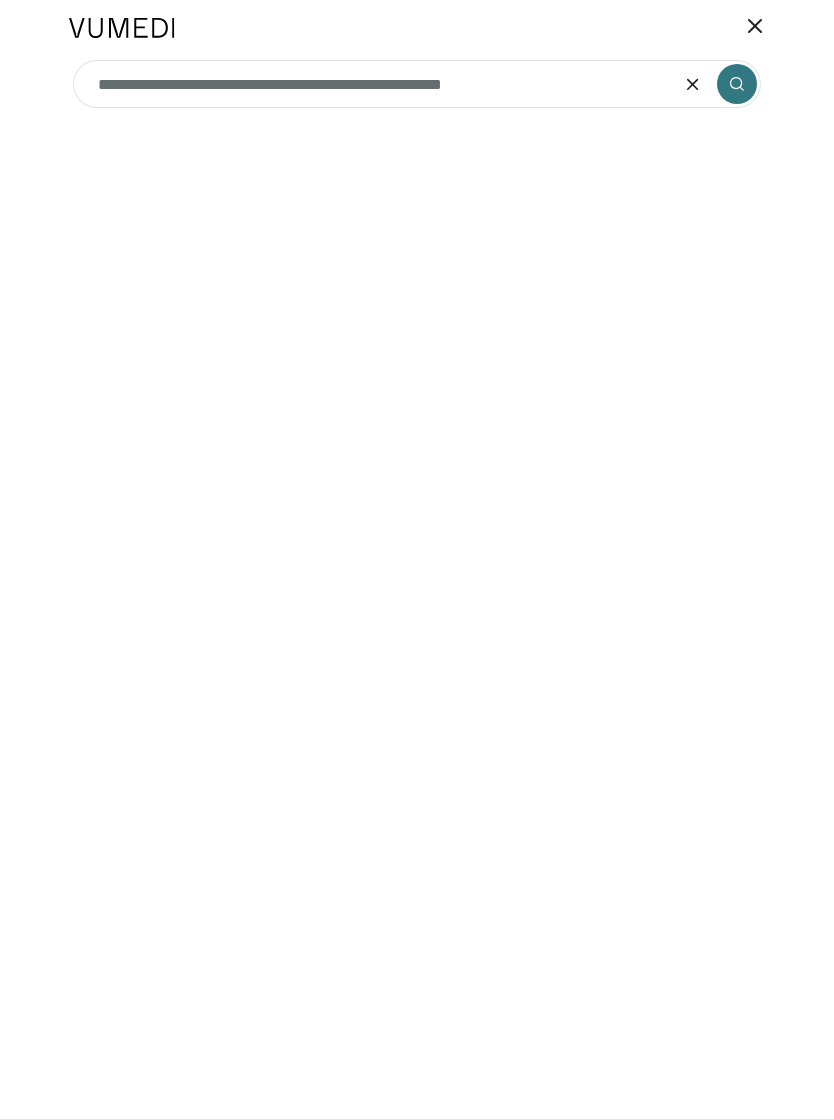 click on "**********" at bounding box center (417, 84) 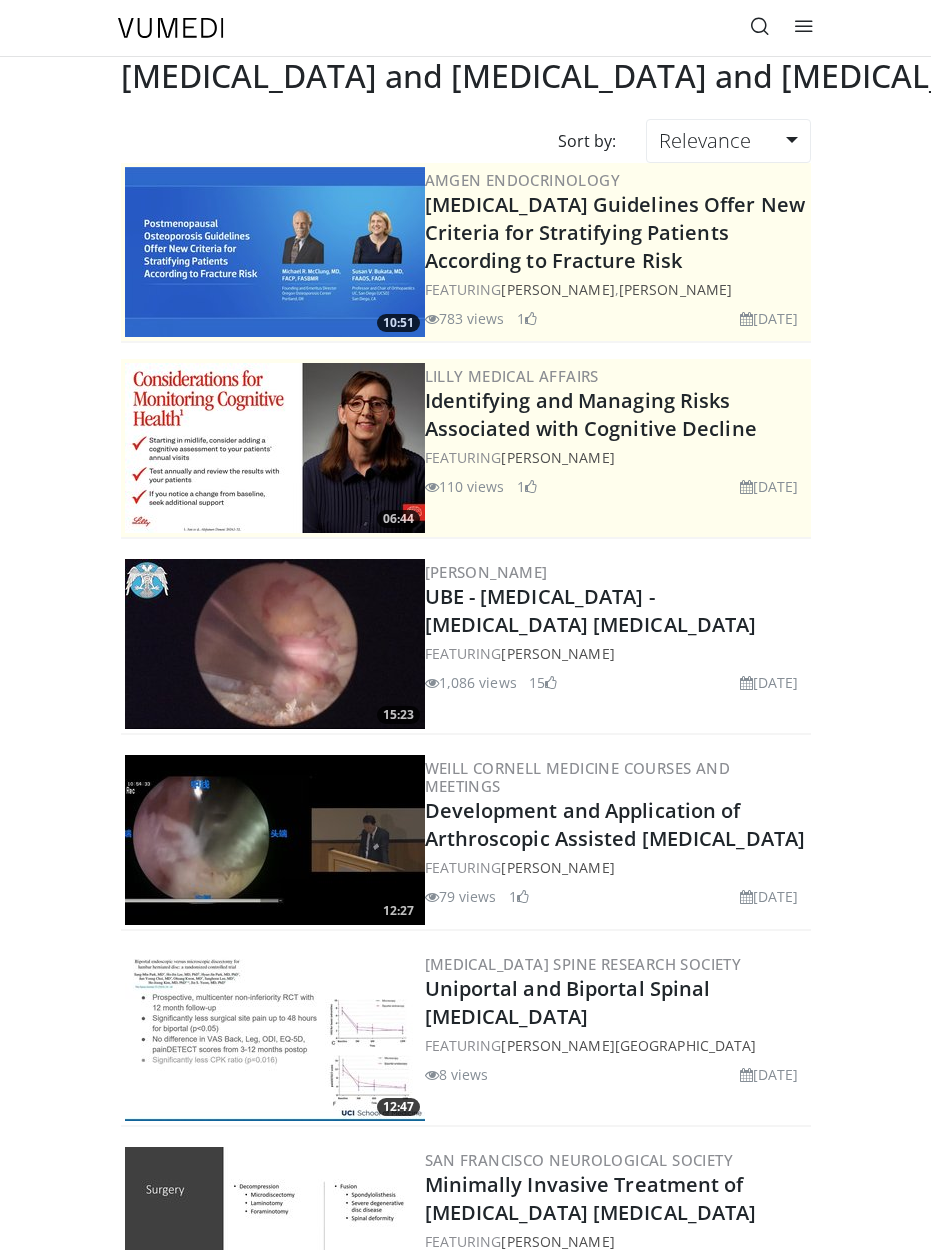 click on "Spinal stenosis and lumbar disc herniation and scoliosis" at bounding box center (579, 88) 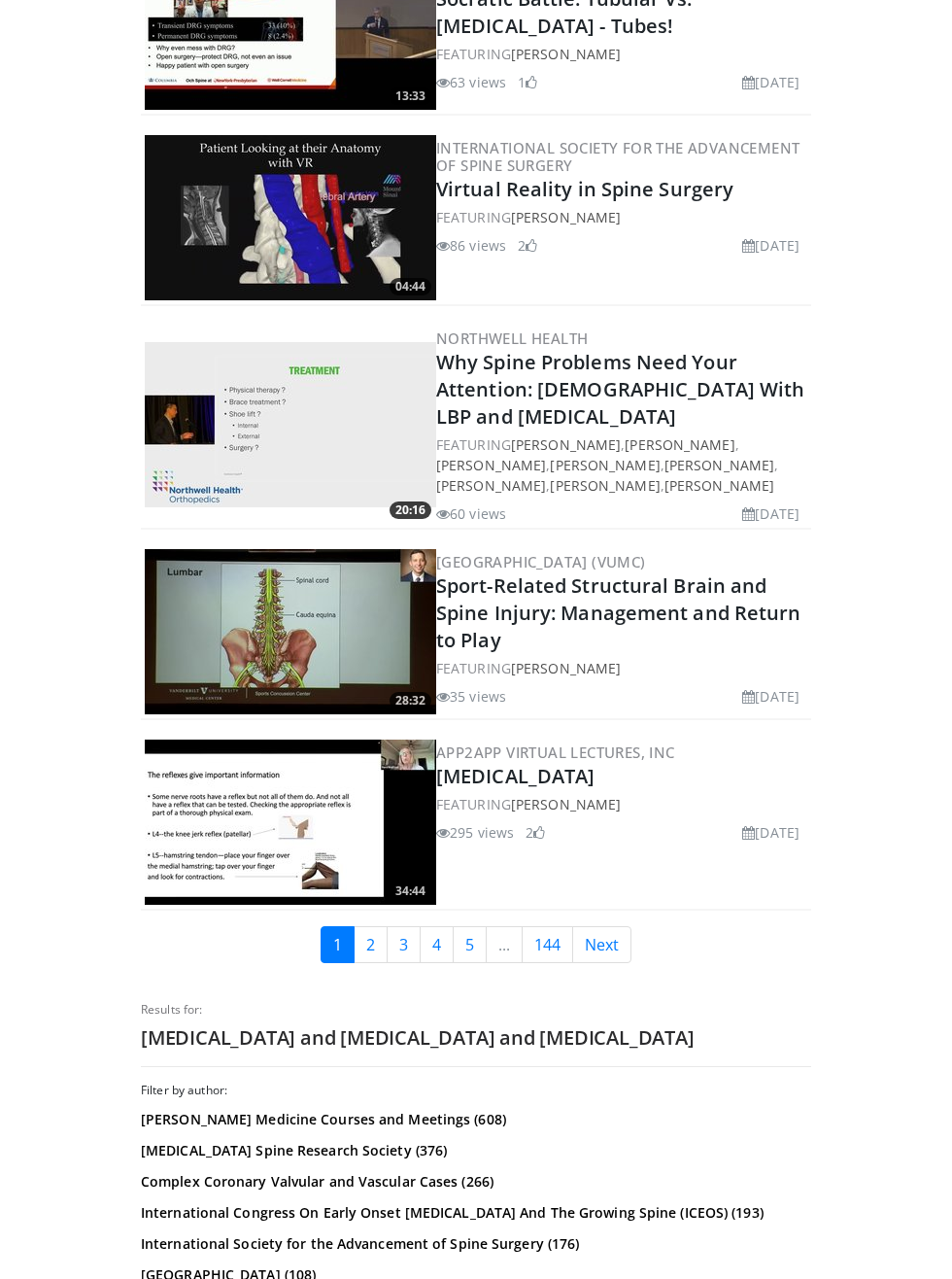 scroll, scrollTop: 4464, scrollLeft: 0, axis: vertical 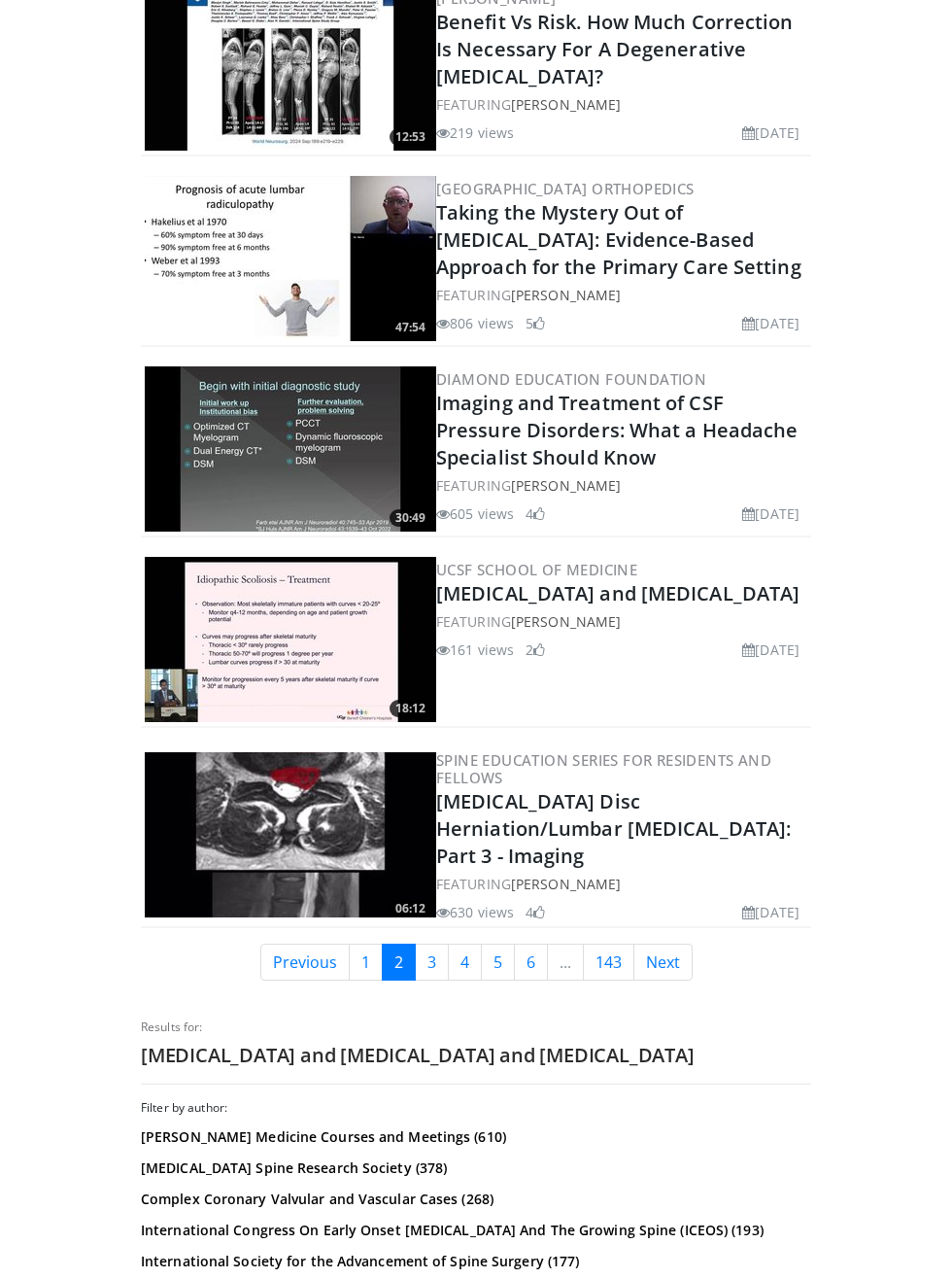 click on "Next" at bounding box center (663, 962) 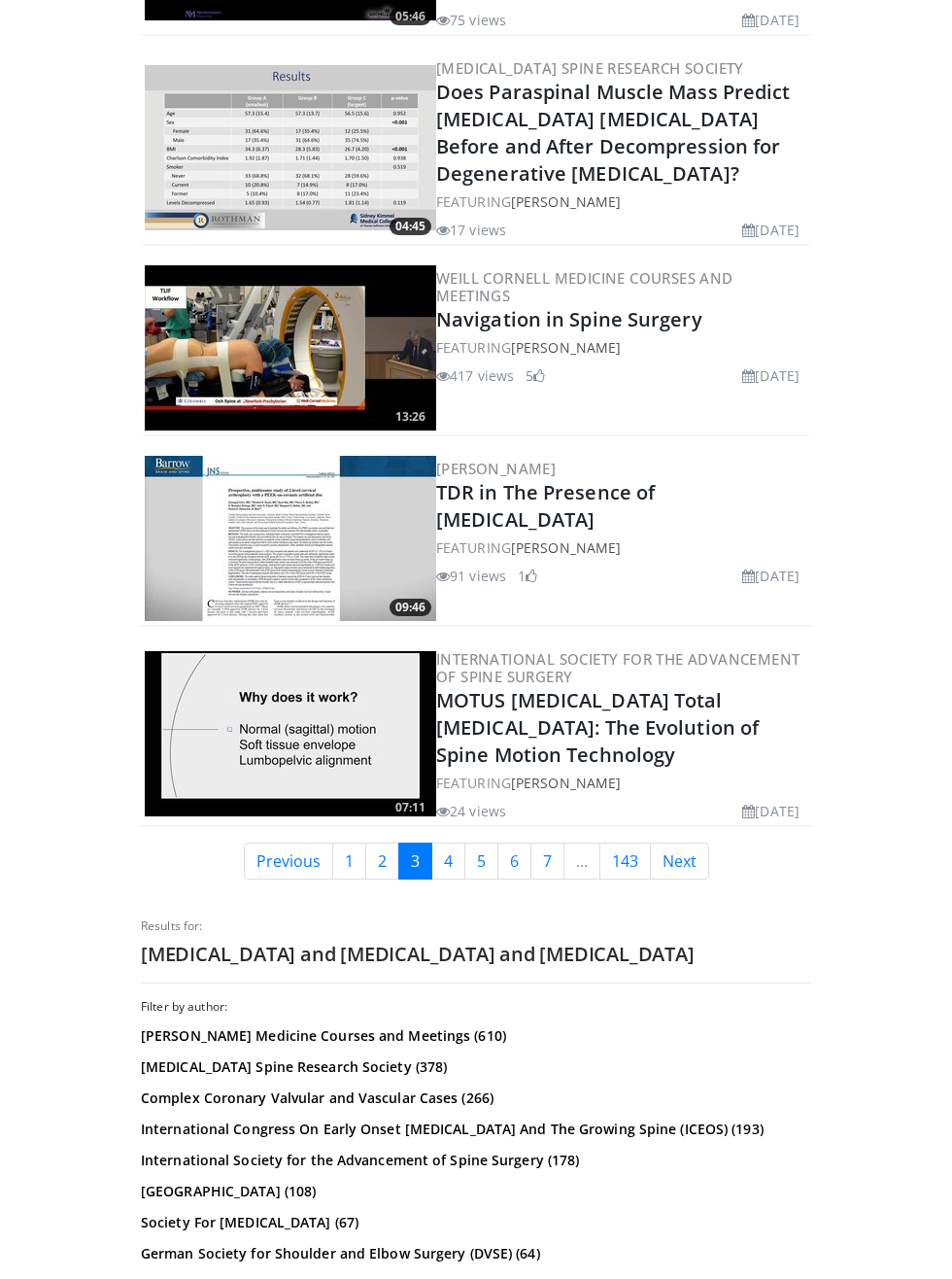 scroll, scrollTop: 4982, scrollLeft: 0, axis: vertical 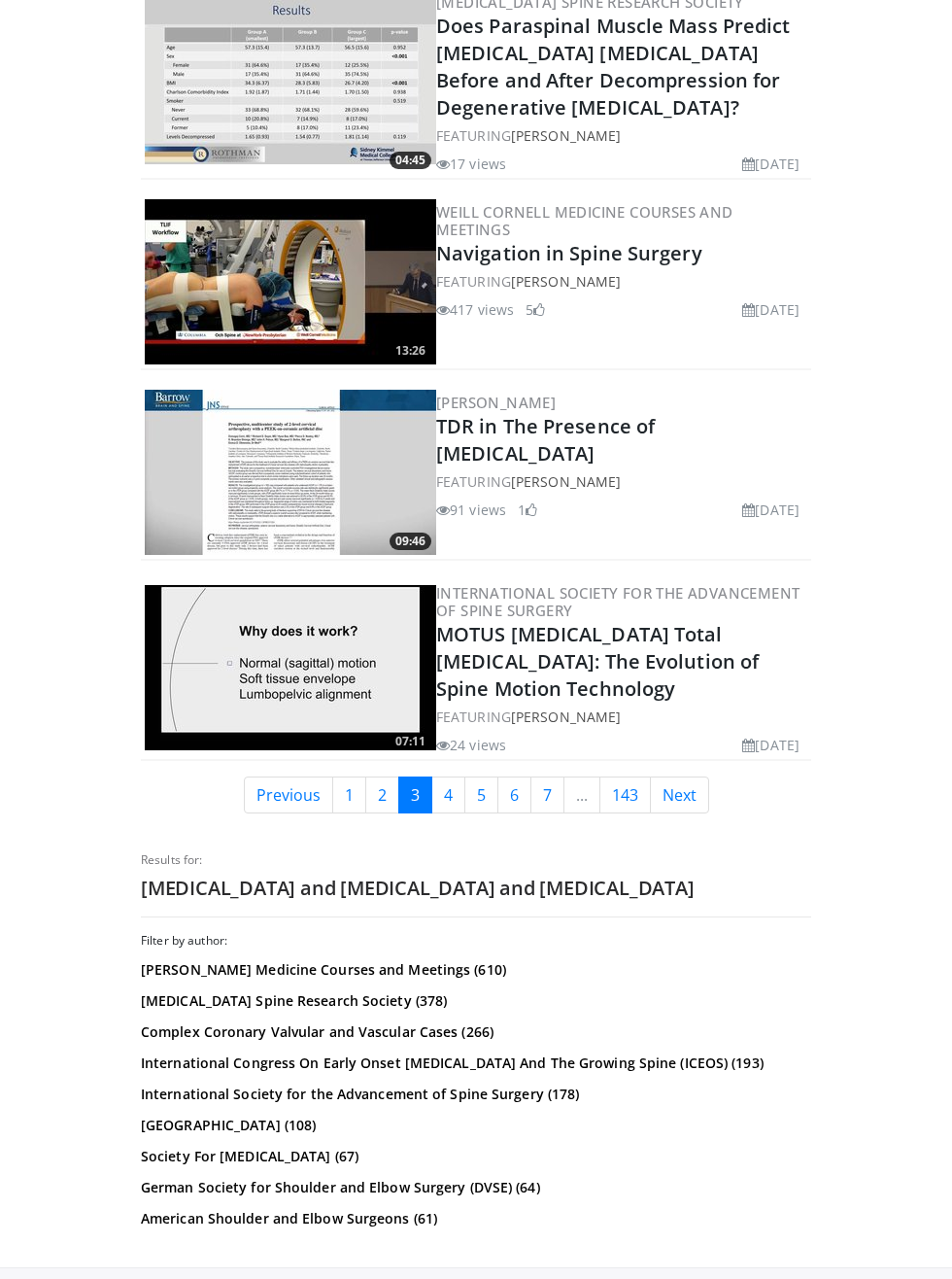 click on "Next" at bounding box center [679, 795] 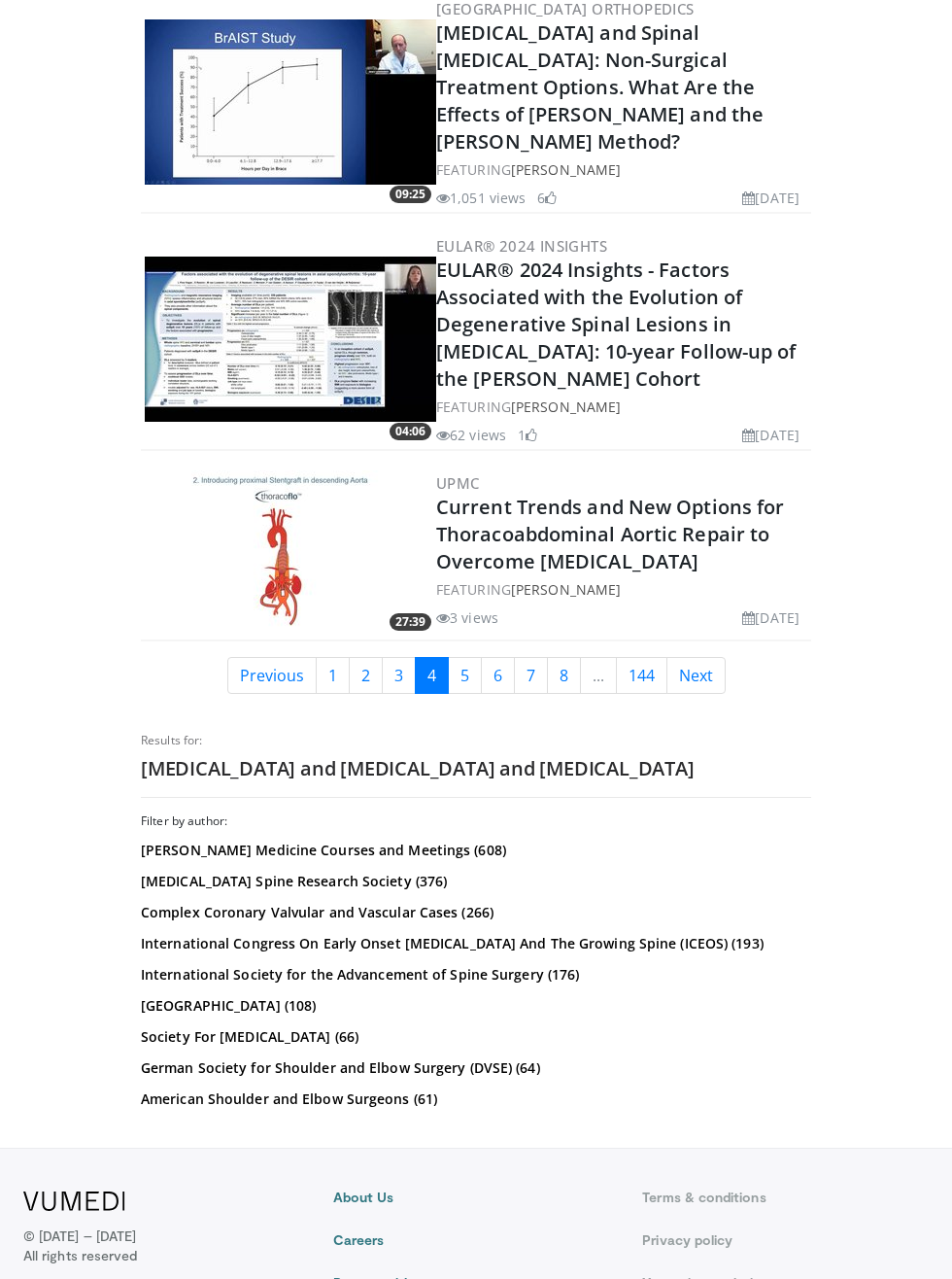 scroll, scrollTop: 4944, scrollLeft: 0, axis: vertical 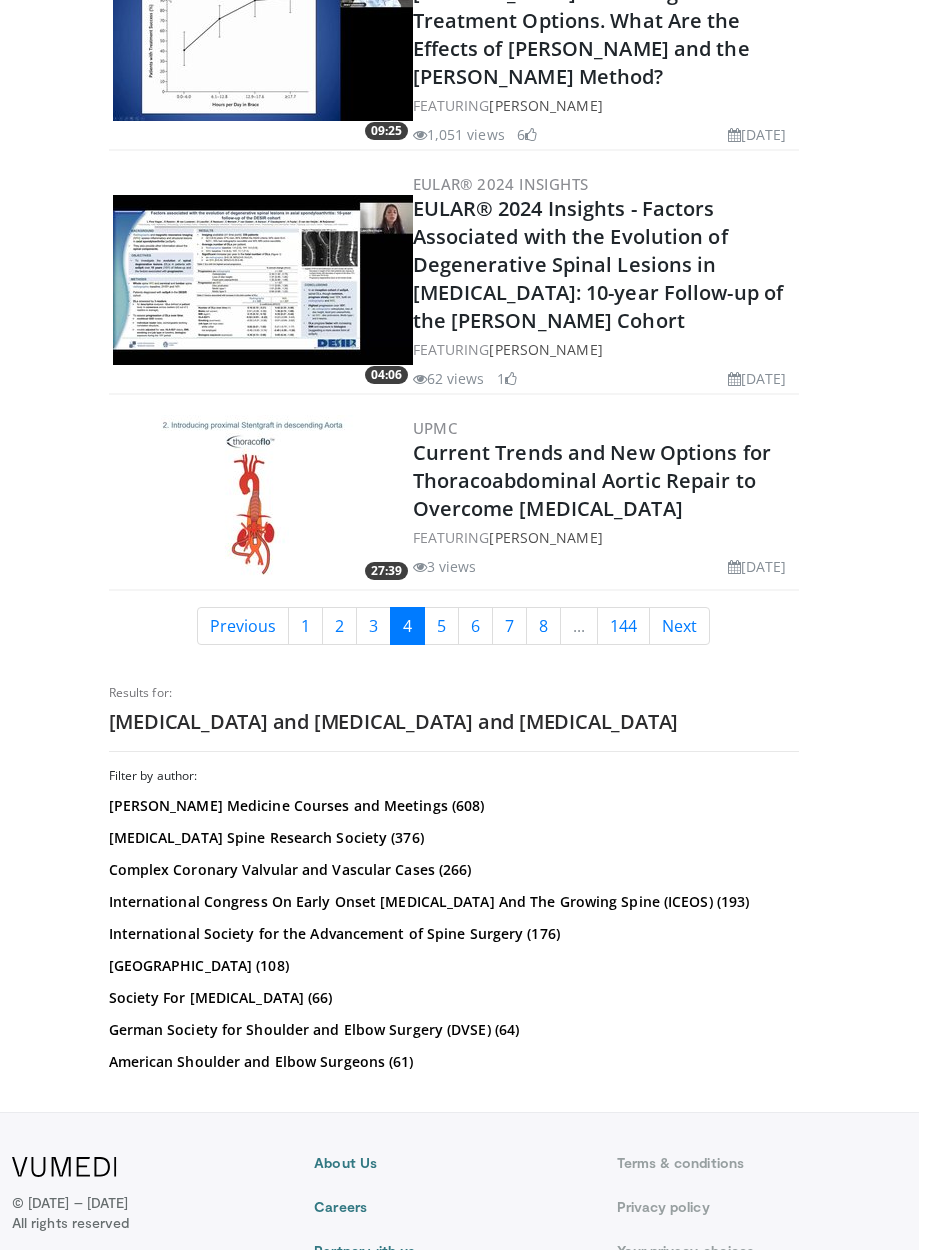 click on "Lumbar Spine Research Society (376)" at bounding box center [451, 838] 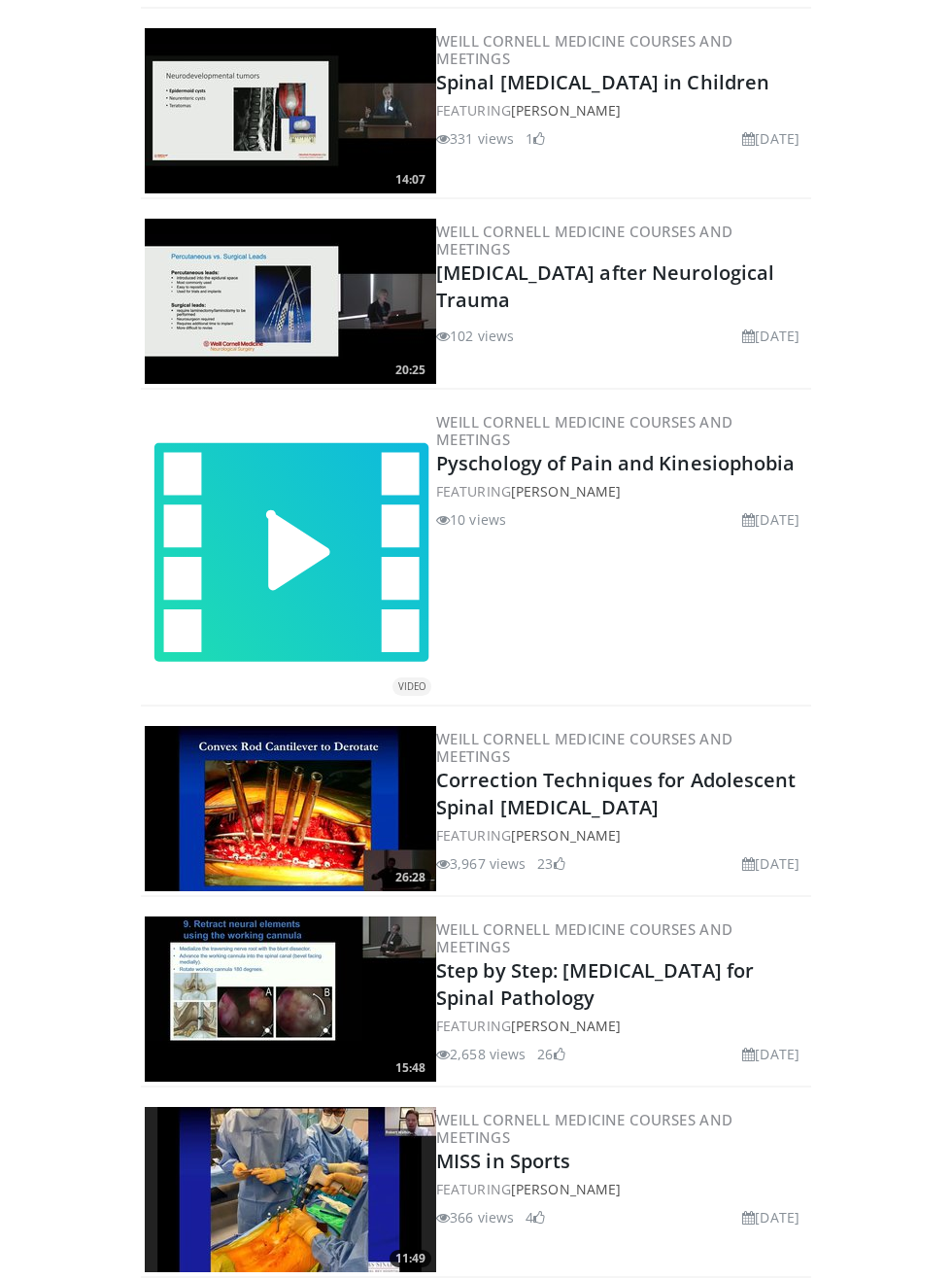 scroll, scrollTop: 2765, scrollLeft: 0, axis: vertical 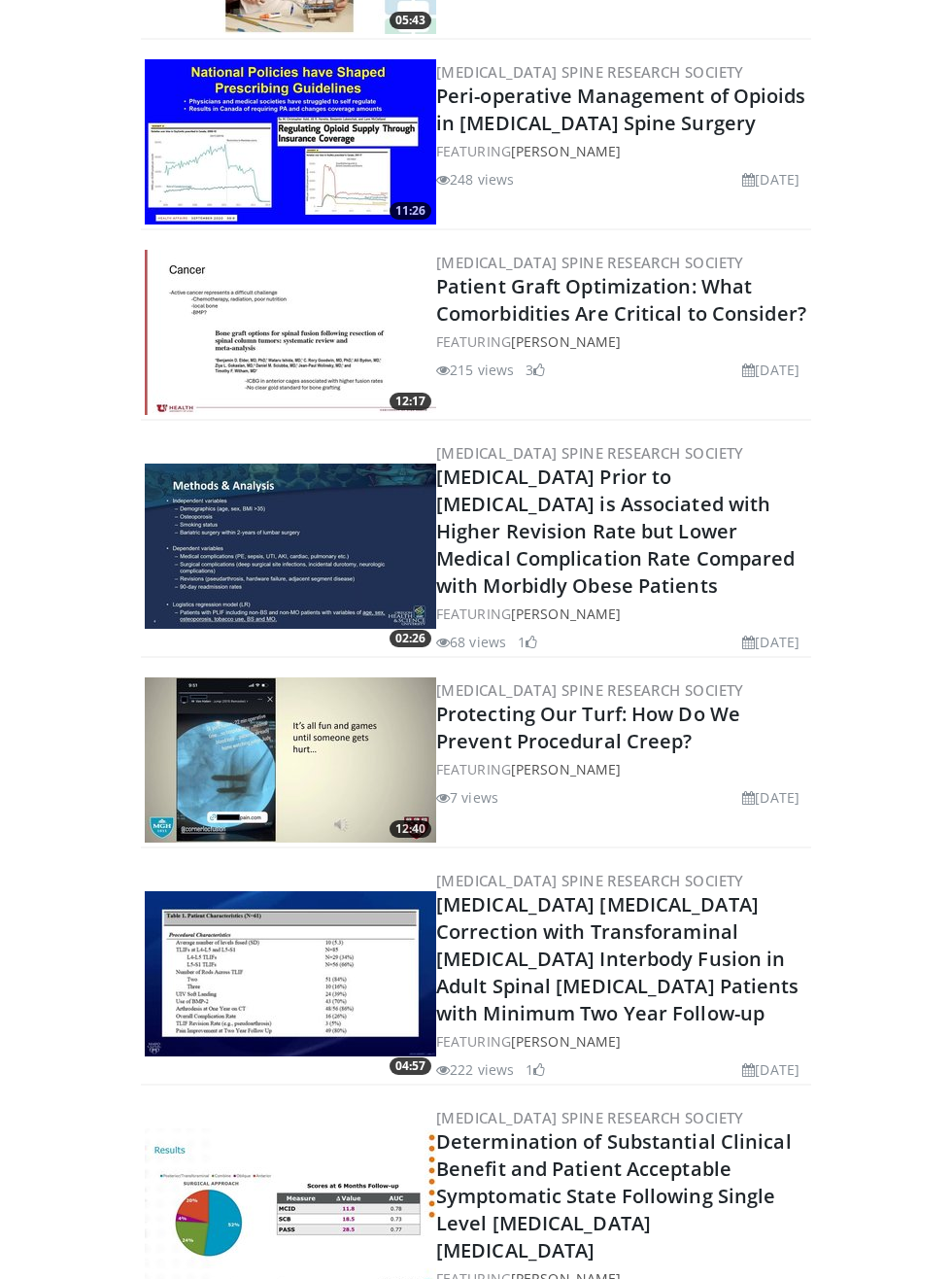 click on "Lumbar Lordosis Correction with Transforaminal Lumbar Interbody Fusion in Adult Spinal Deformity Patients with Minimum Two Year Follow-up" at bounding box center (622, 959) 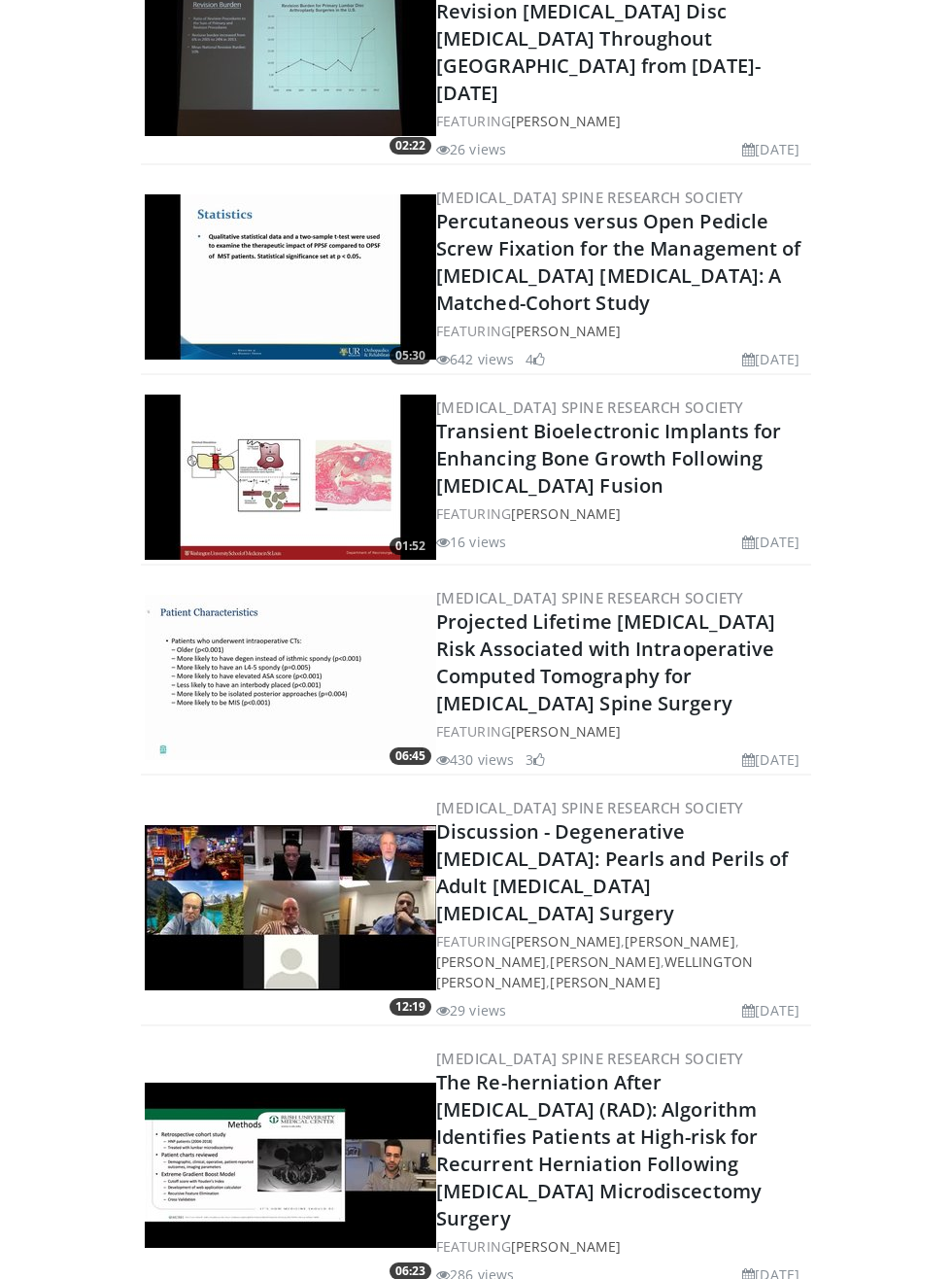 scroll, scrollTop: 2589, scrollLeft: 0, axis: vertical 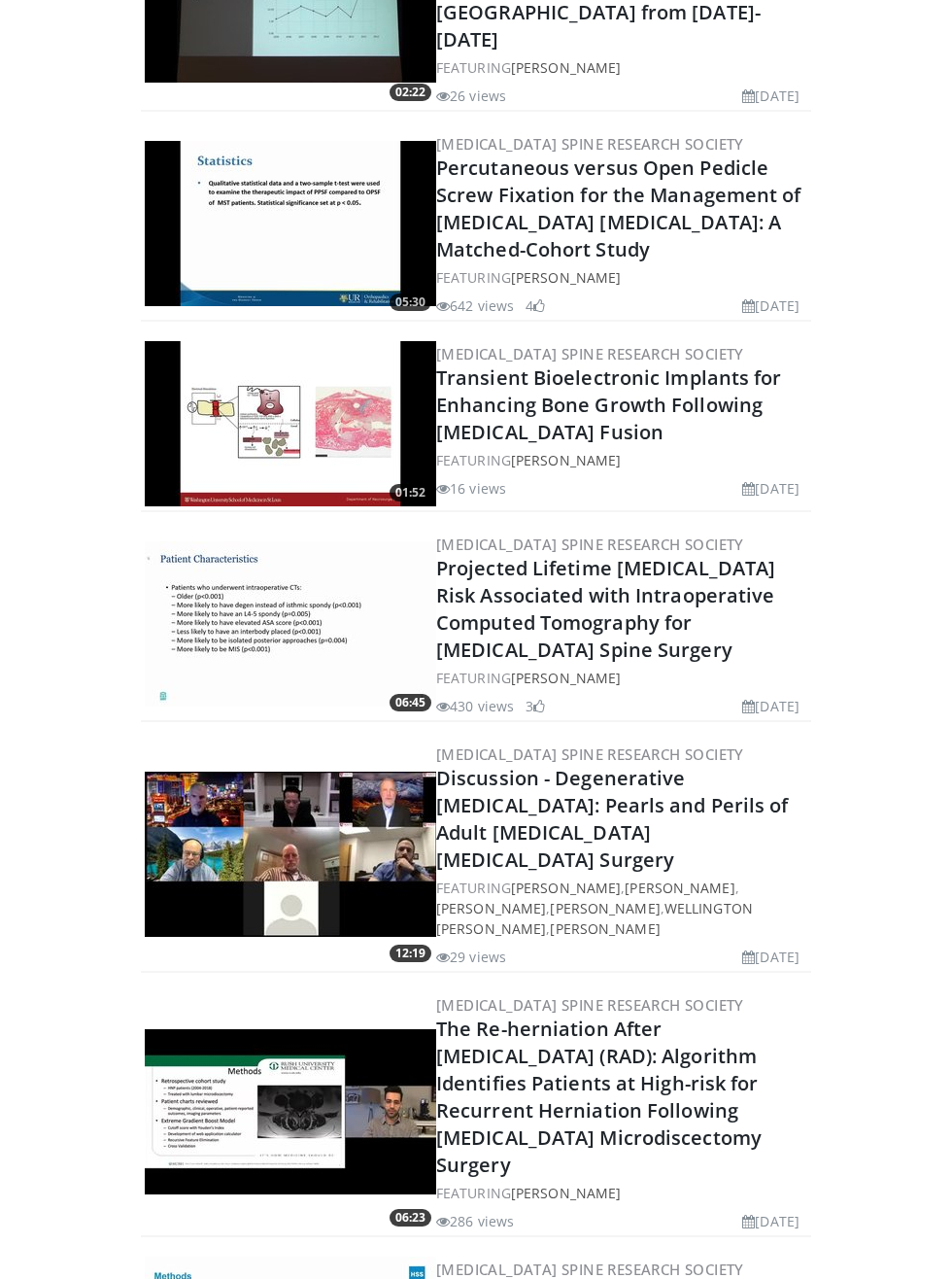 click on "The Re-herniation After Discectomy (RAD): Algorithm Identifies Patients at High-risk for Recurrent Herniation Following Lumbar Microdiscectomy Surgery" at bounding box center [598, 1096] 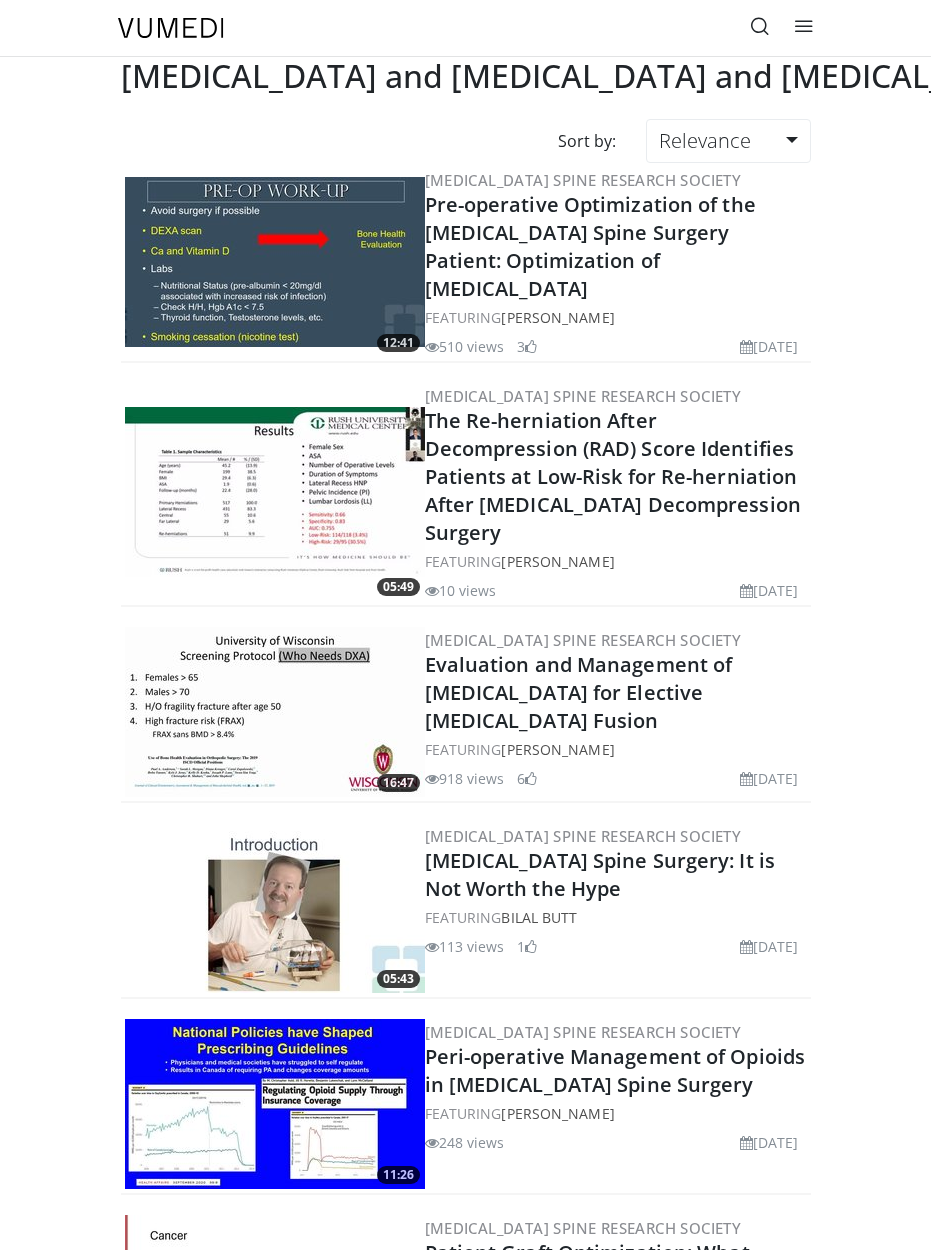 scroll, scrollTop: 2733, scrollLeft: 12, axis: both 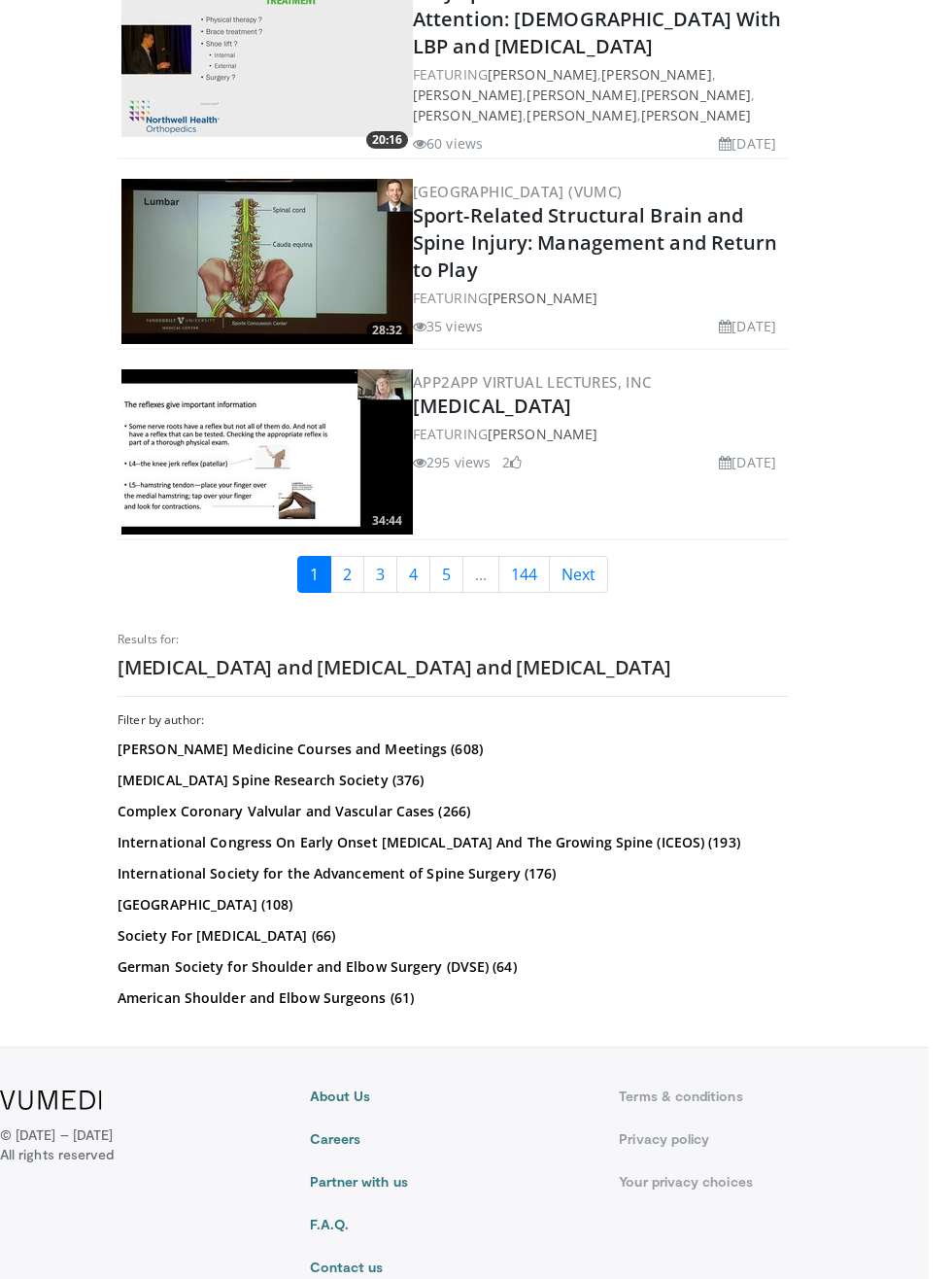 click on "2" at bounding box center [347, 574] 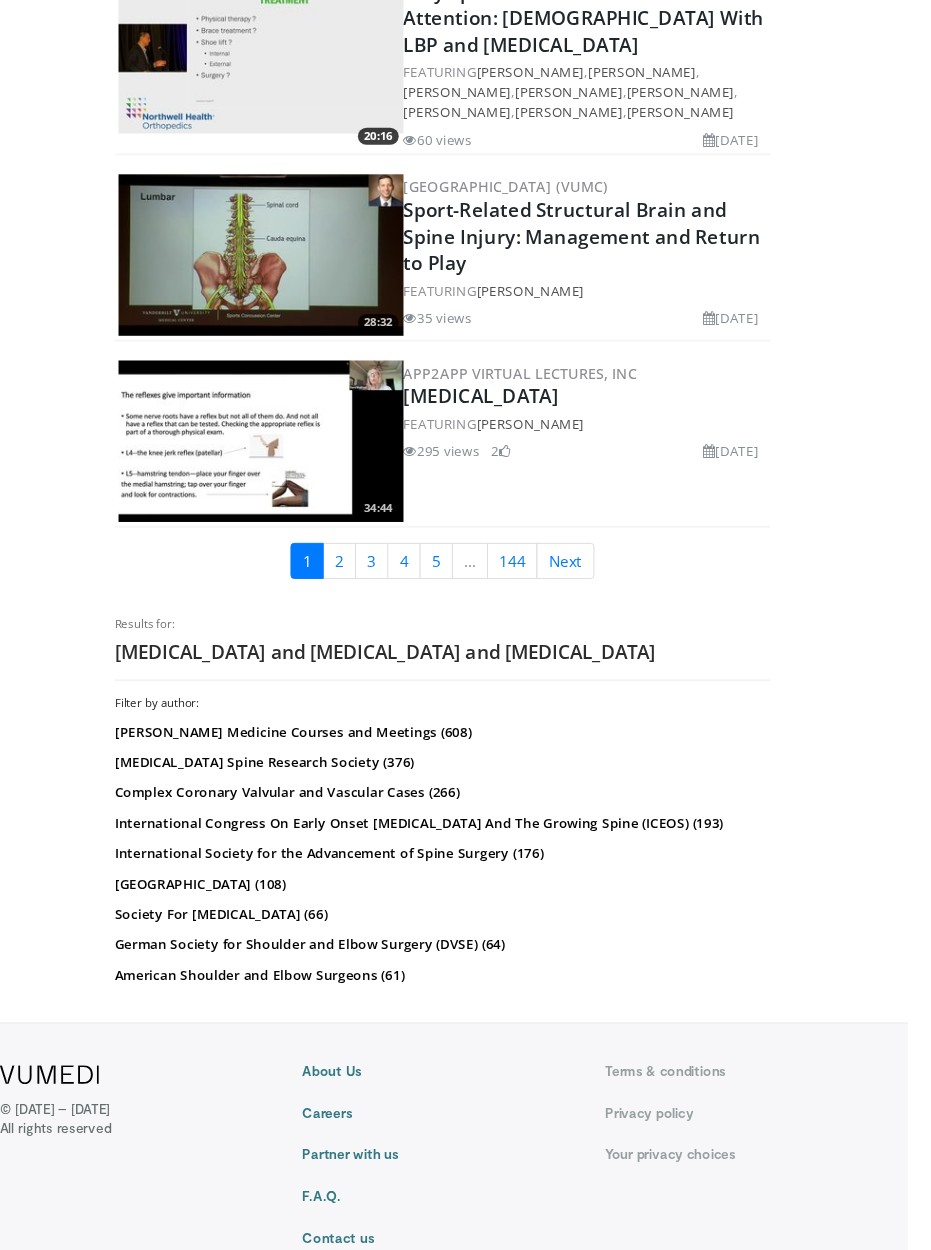 scroll, scrollTop: 5042, scrollLeft: 36, axis: both 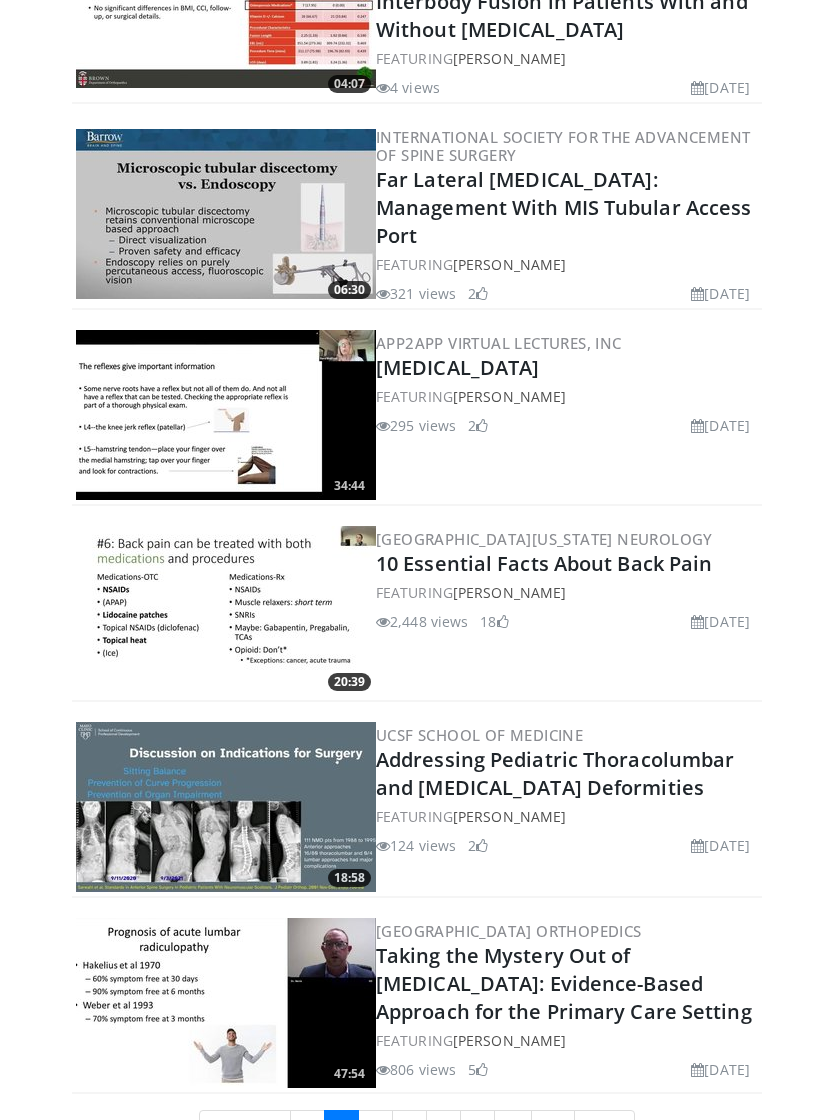 click on "Low Back Pain" at bounding box center [457, 367] 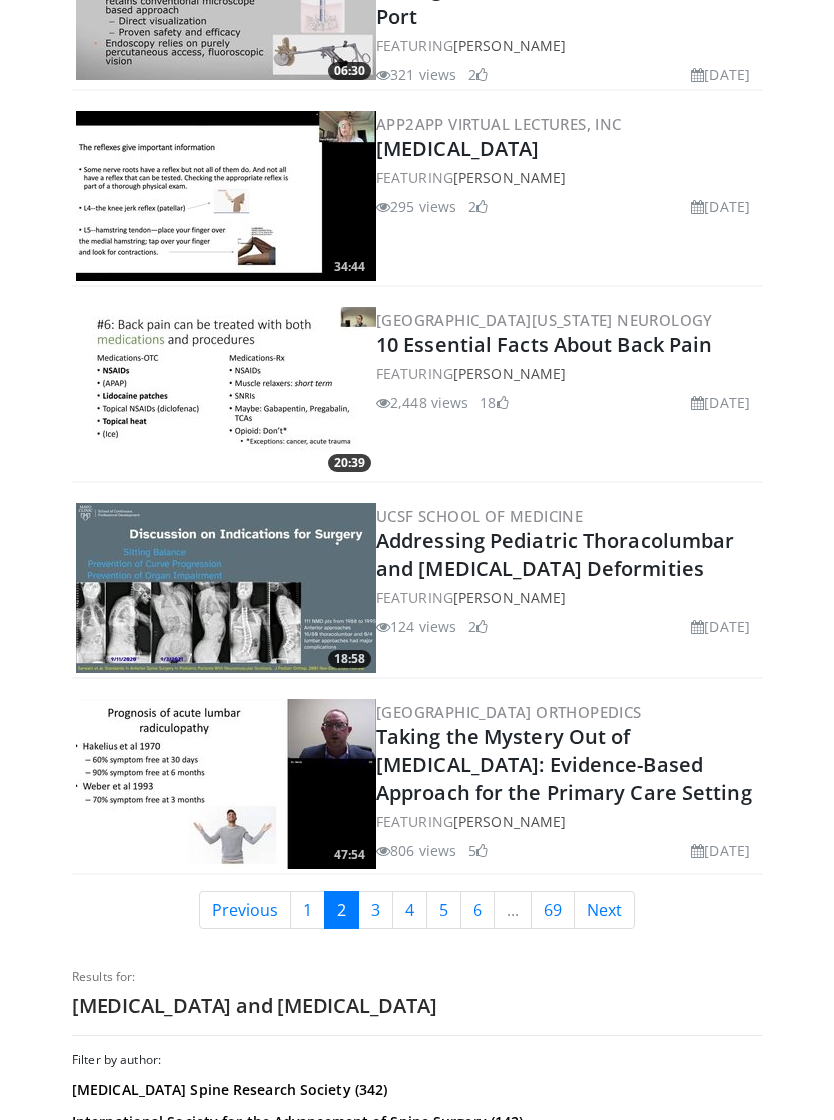 scroll, scrollTop: 5036, scrollLeft: 0, axis: vertical 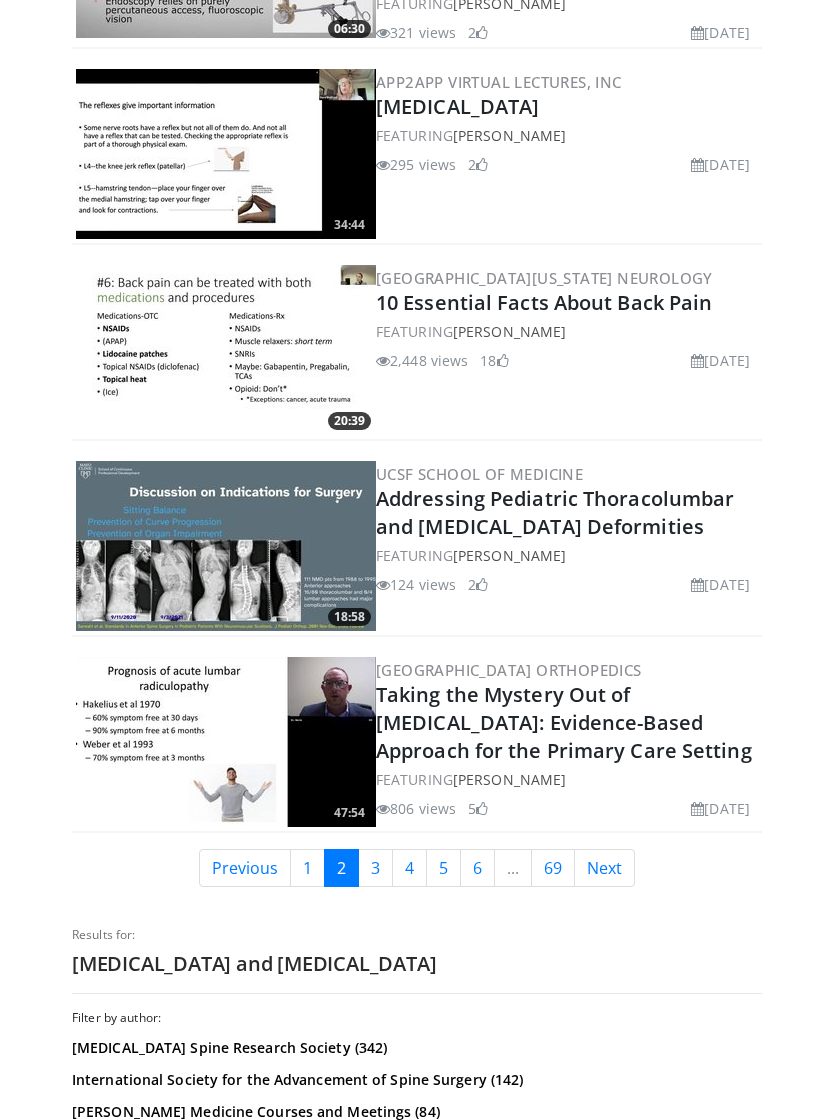 click on "Taking the Mystery Out of Lower Back Pain: Evidence-Based Approach for the Primary Care Setting" at bounding box center [564, 722] 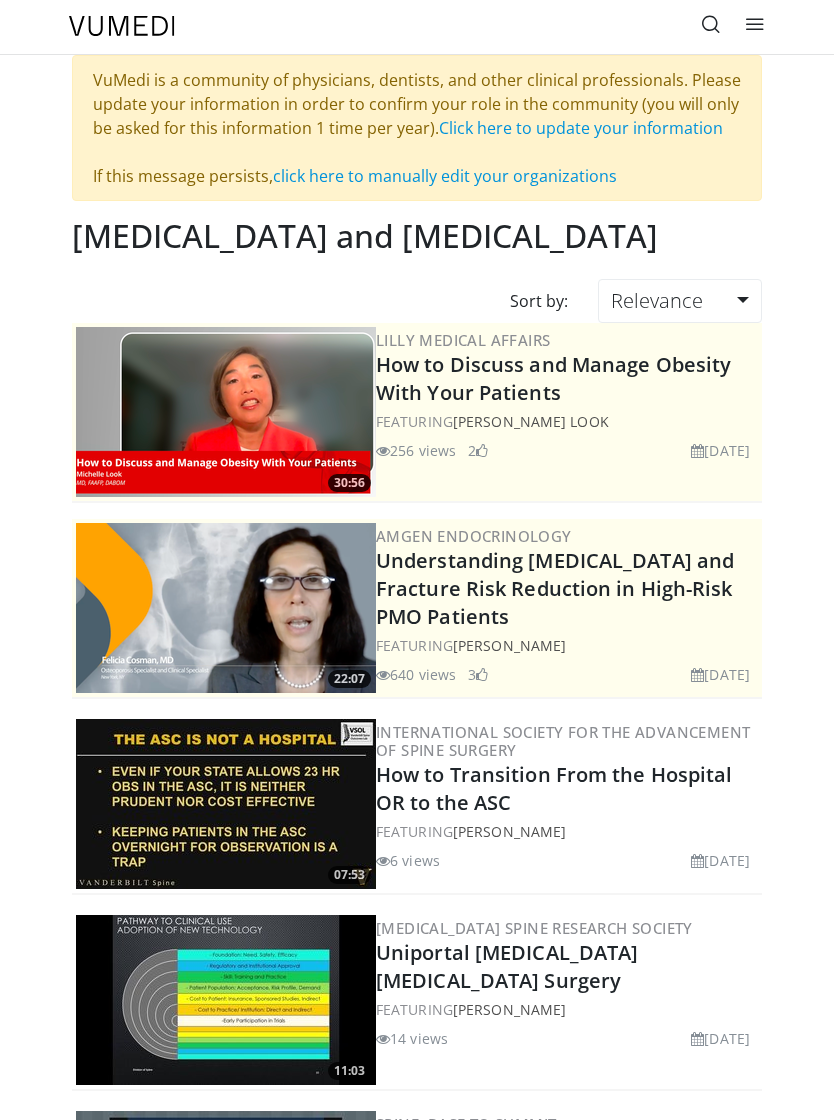 scroll, scrollTop: 0, scrollLeft: 0, axis: both 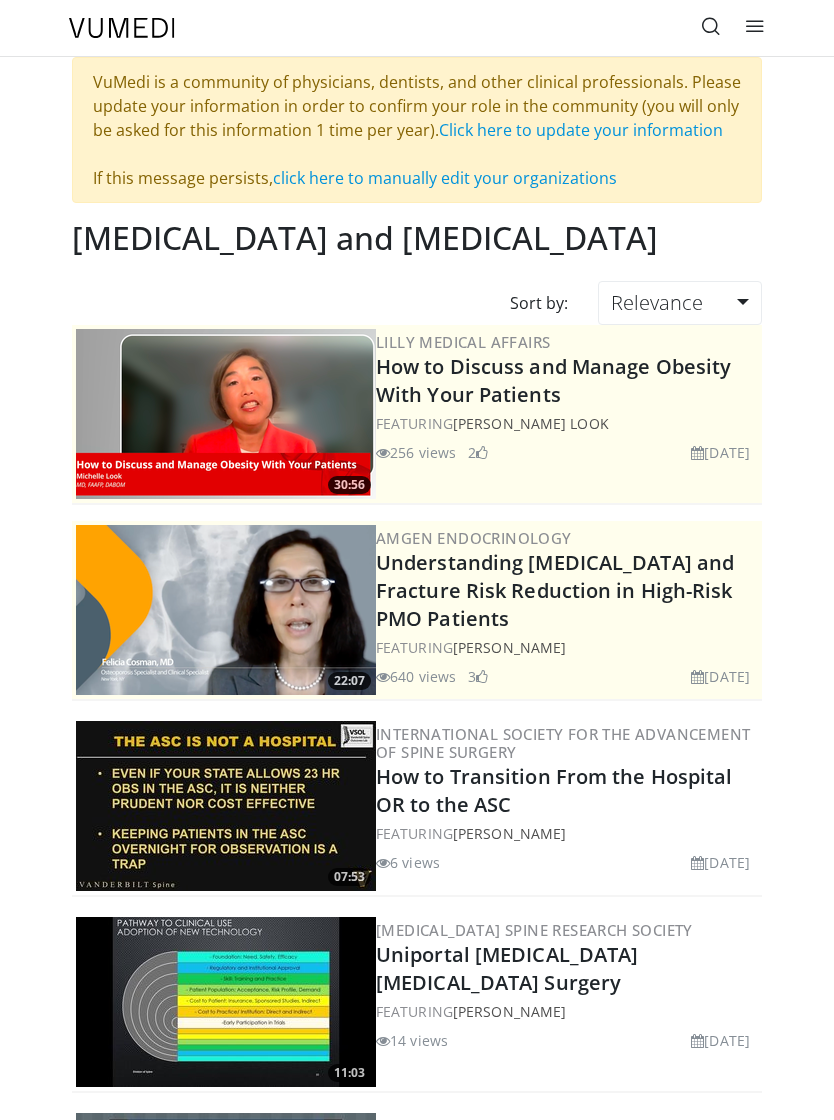 click at bounding box center (711, 26) 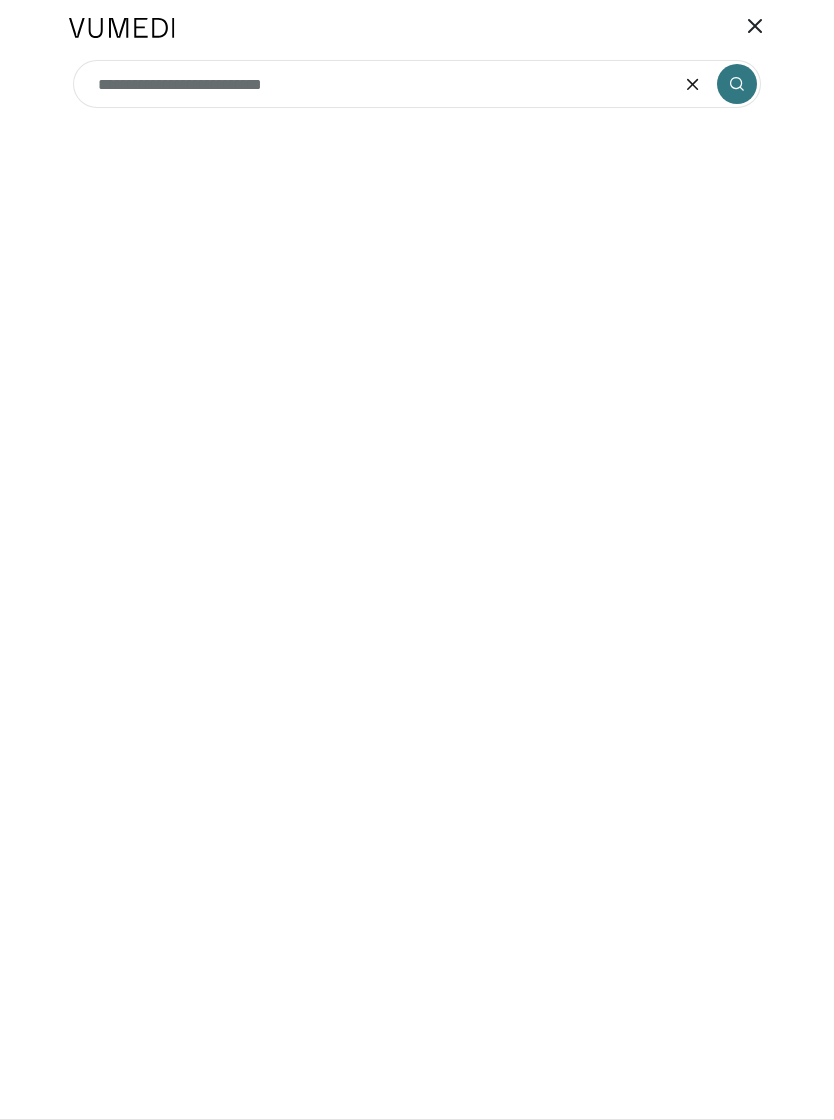 type on "**********" 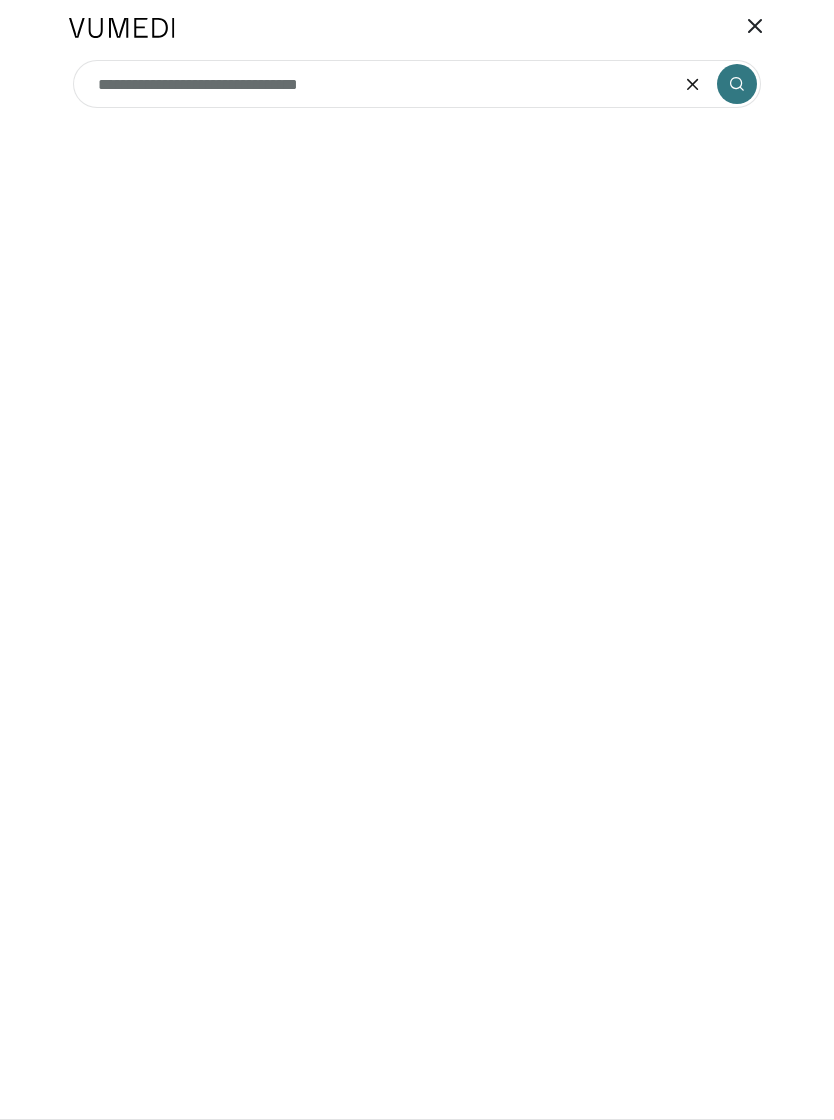 type on "**********" 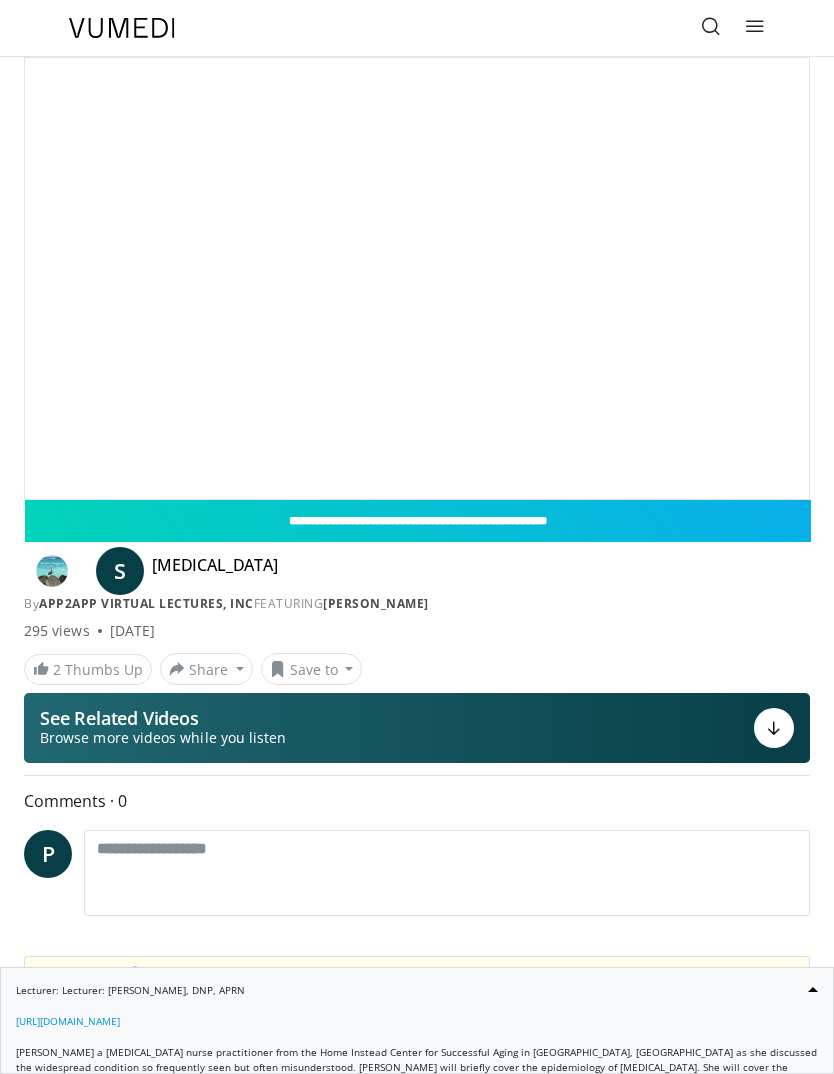 scroll, scrollTop: 0, scrollLeft: 0, axis: both 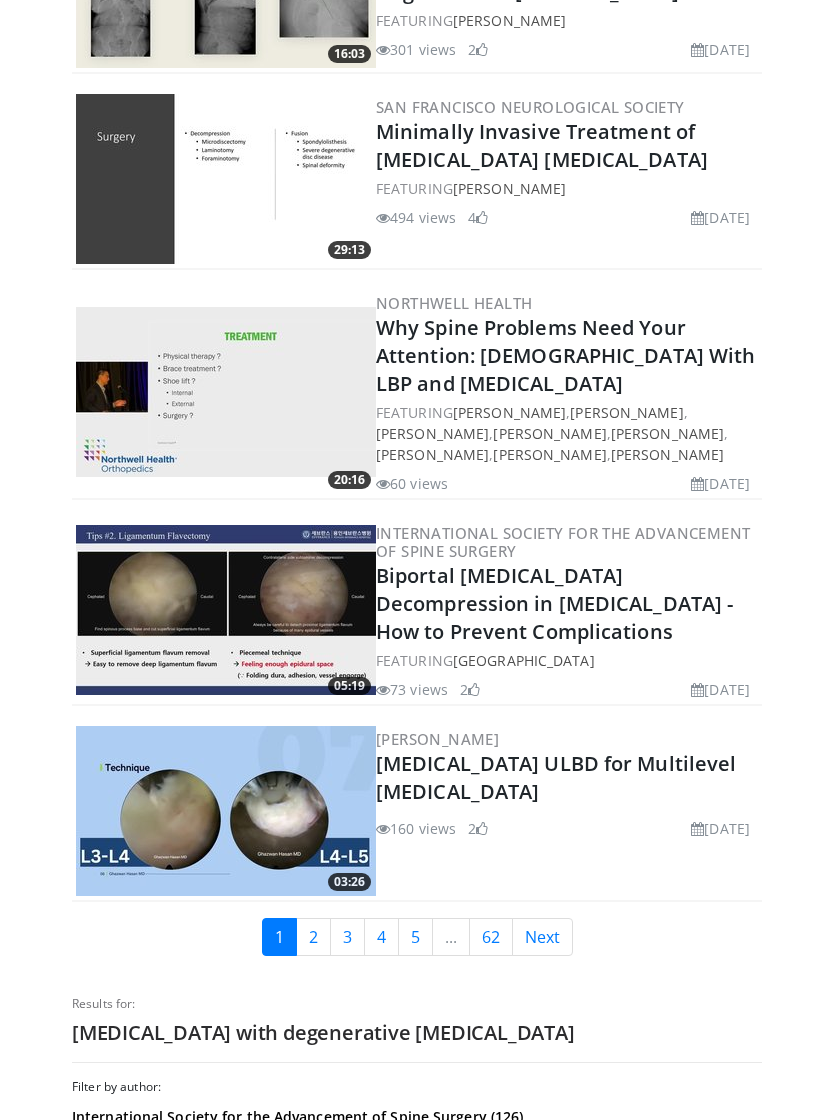 click on "Next" at bounding box center [542, 937] 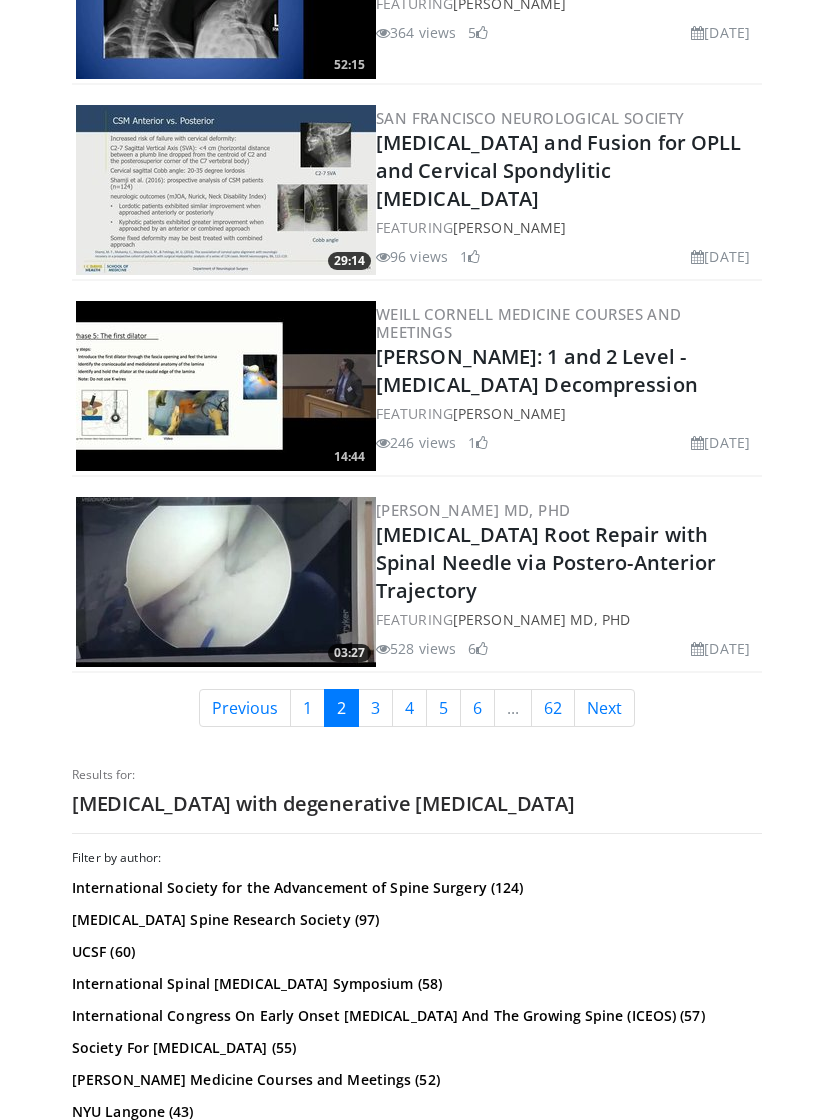 scroll, scrollTop: 5040, scrollLeft: 0, axis: vertical 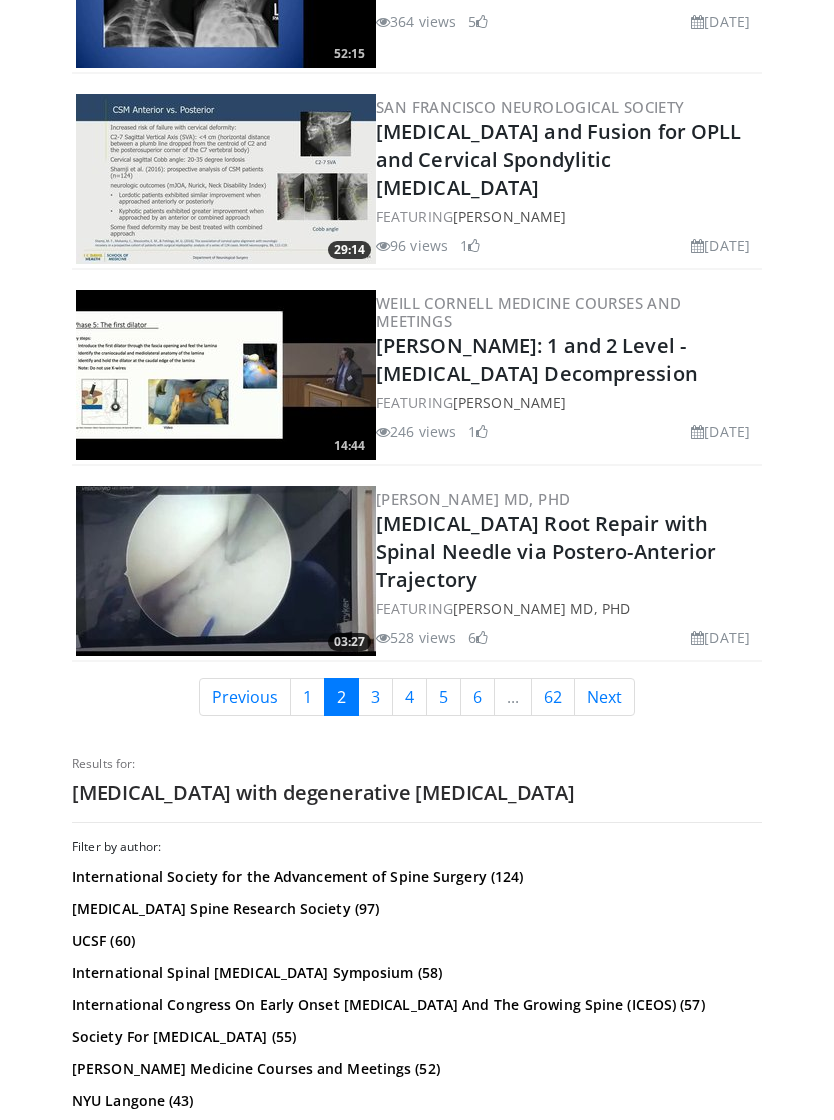 click on "Next" at bounding box center (604, 698) 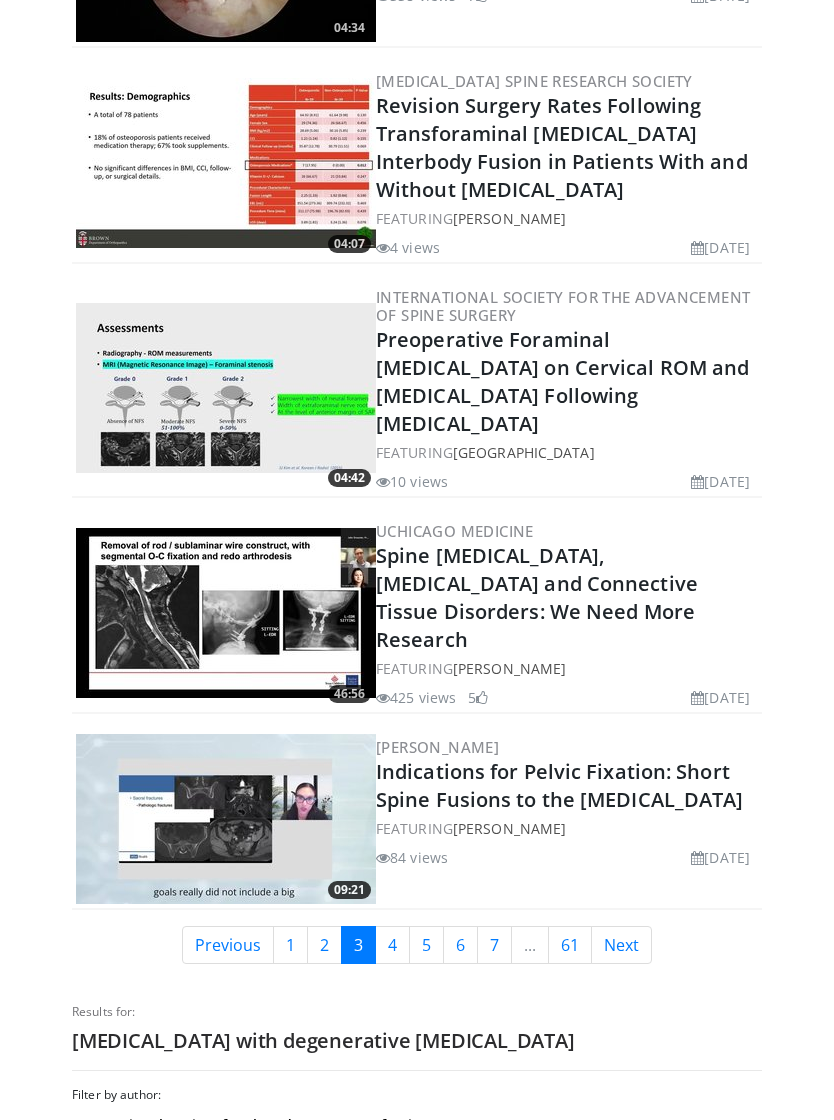 scroll, scrollTop: 4993, scrollLeft: 0, axis: vertical 